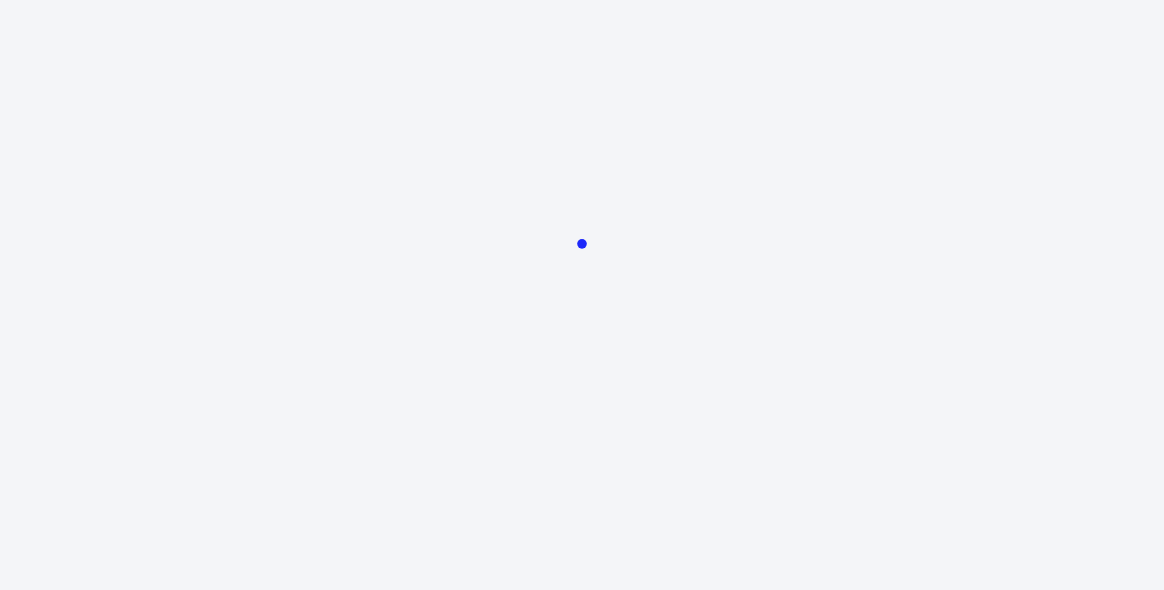 scroll, scrollTop: 0, scrollLeft: 0, axis: both 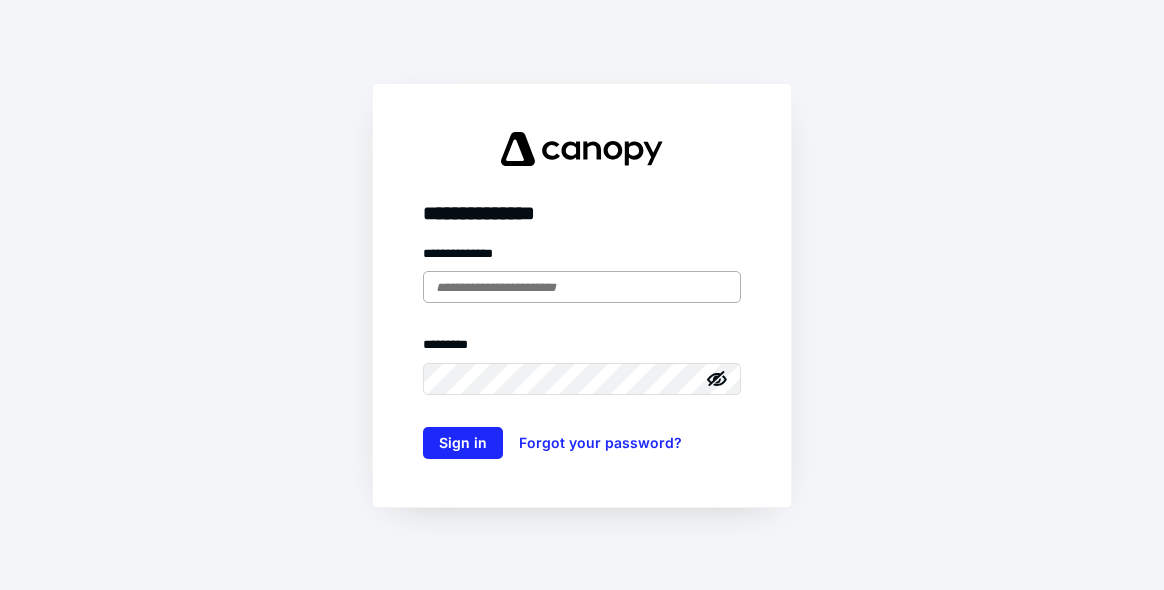 click at bounding box center [582, 287] 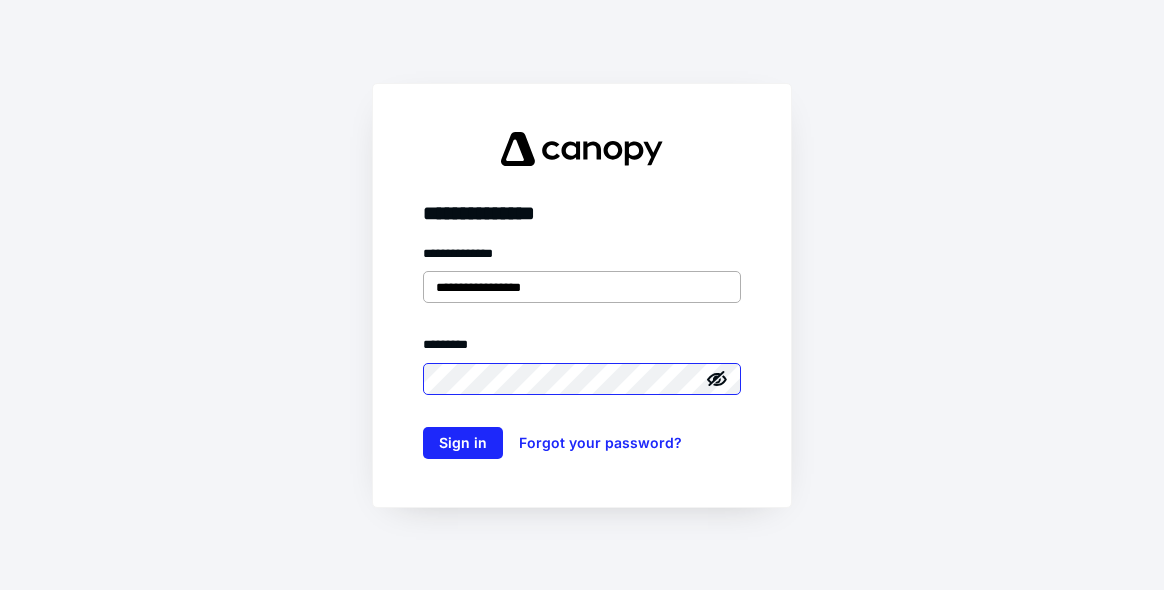 click on "Sign in" at bounding box center [463, 443] 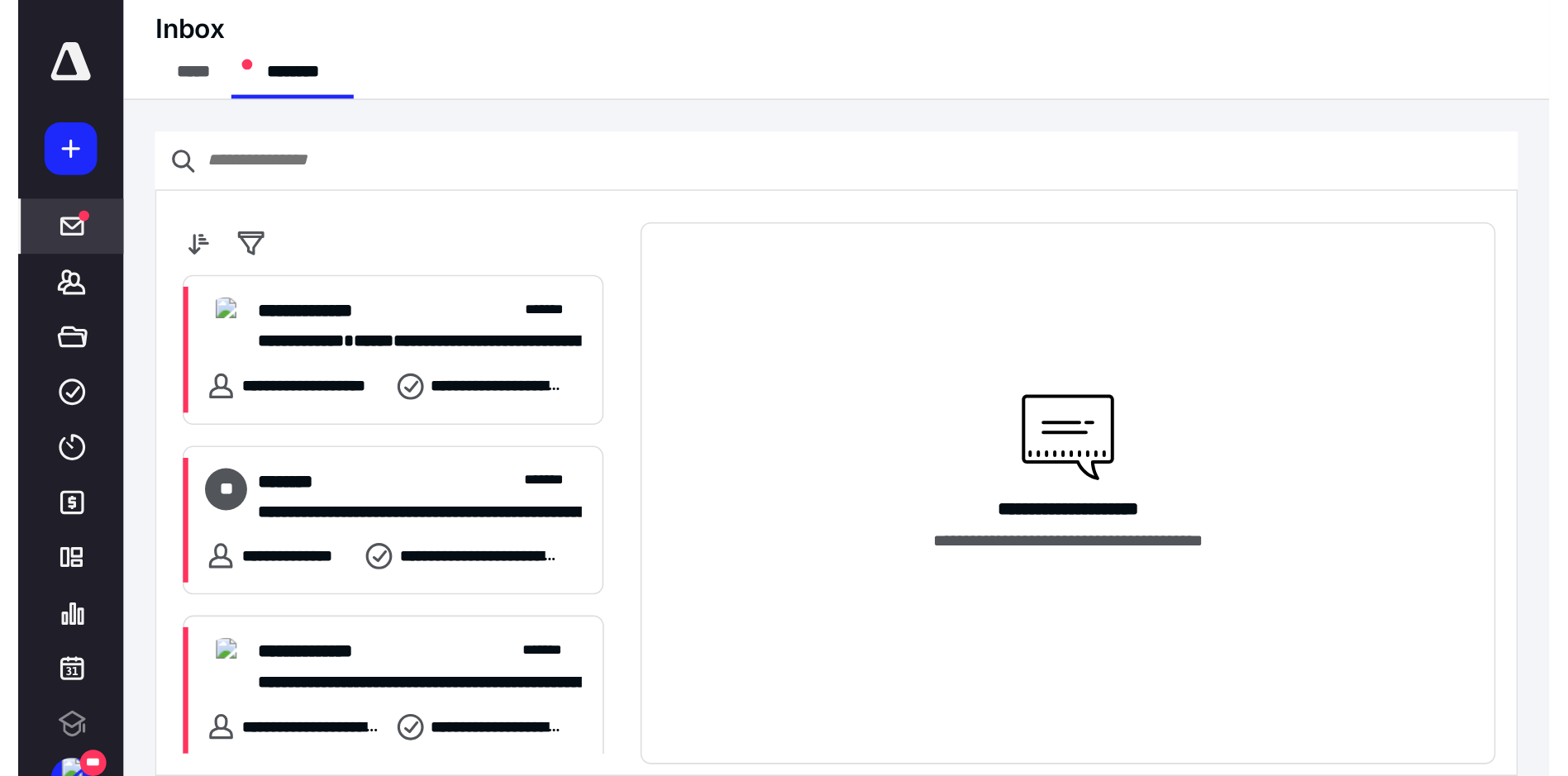 scroll, scrollTop: 0, scrollLeft: 0, axis: both 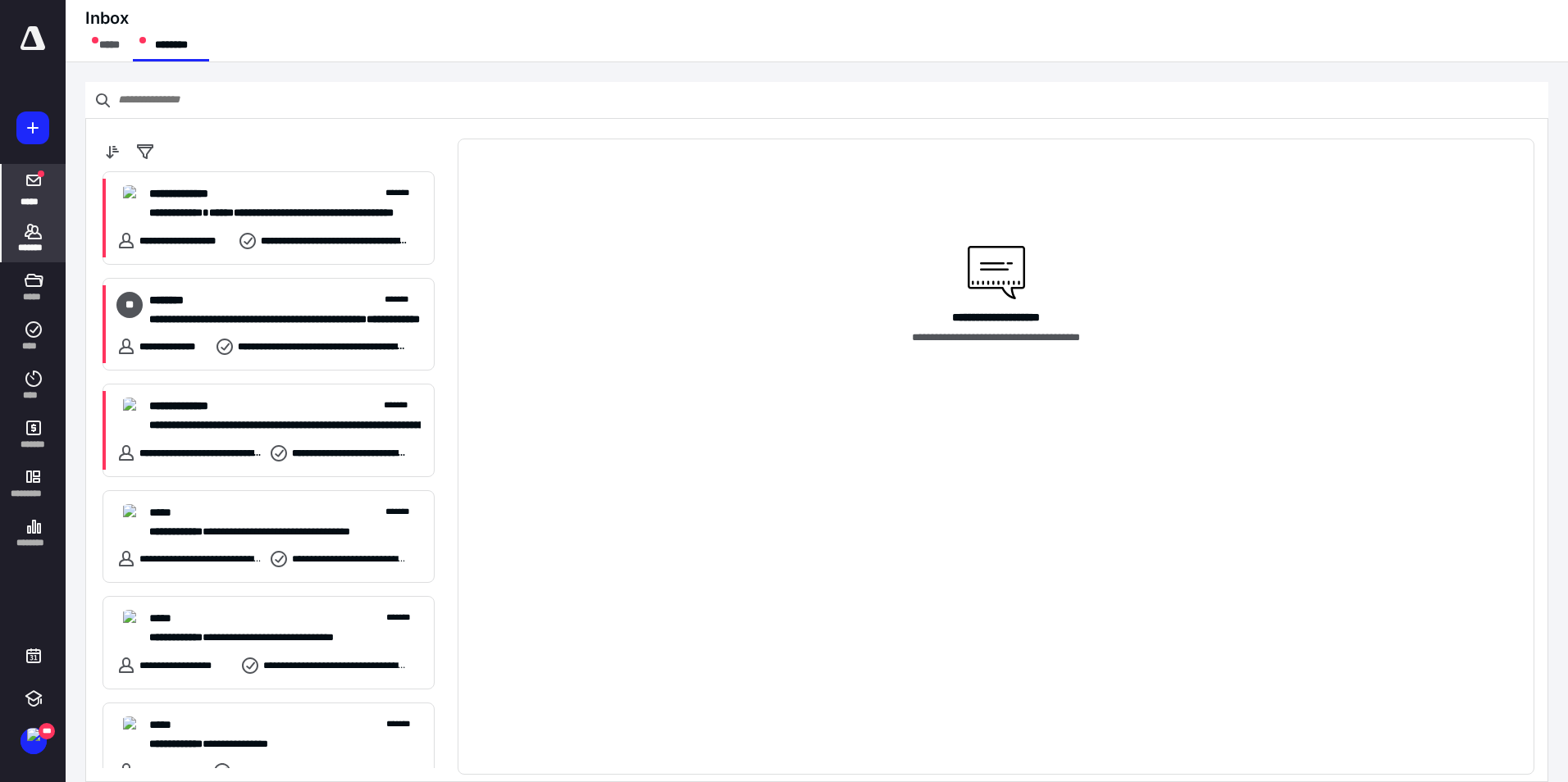 click 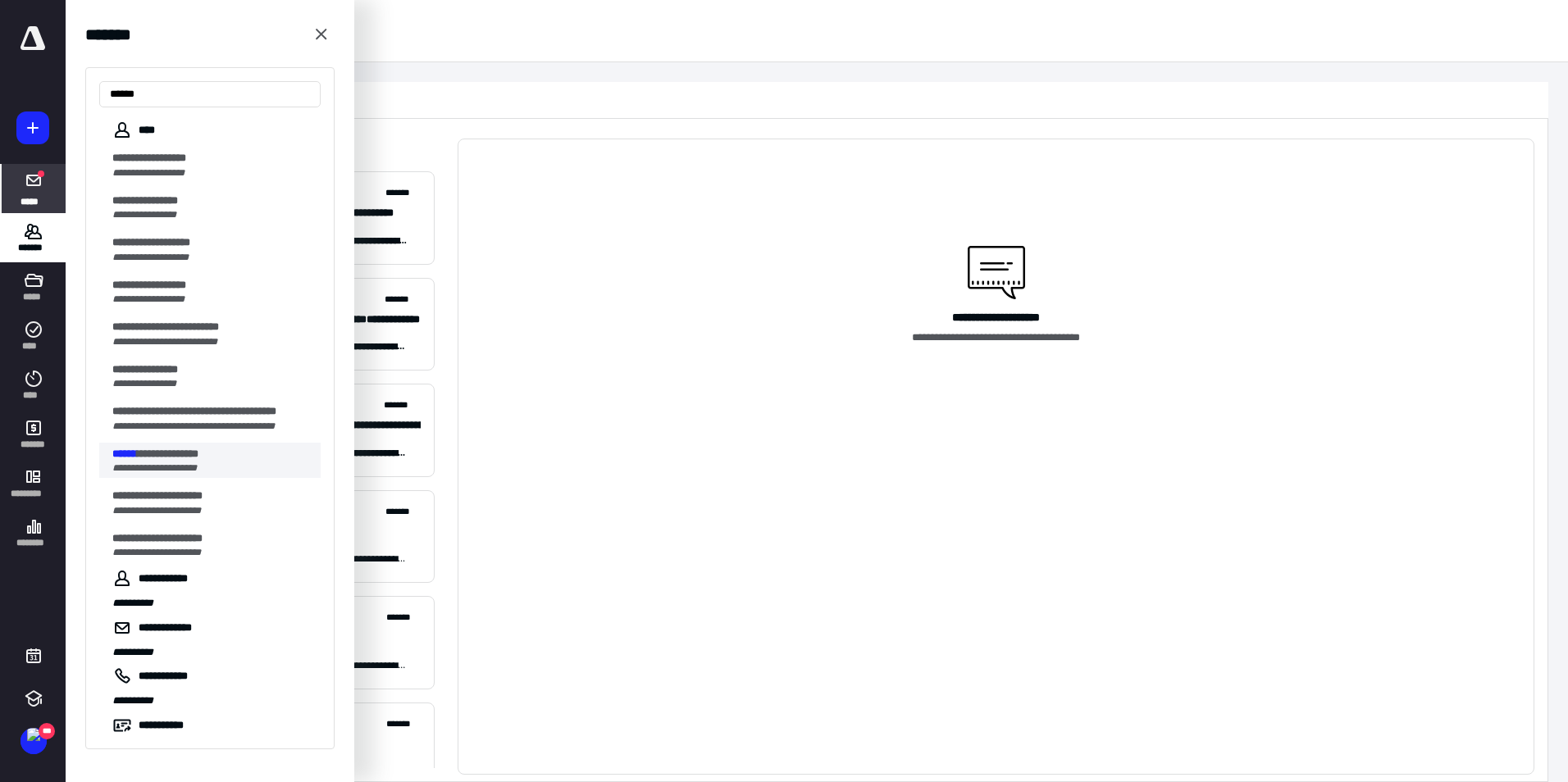 type on "******" 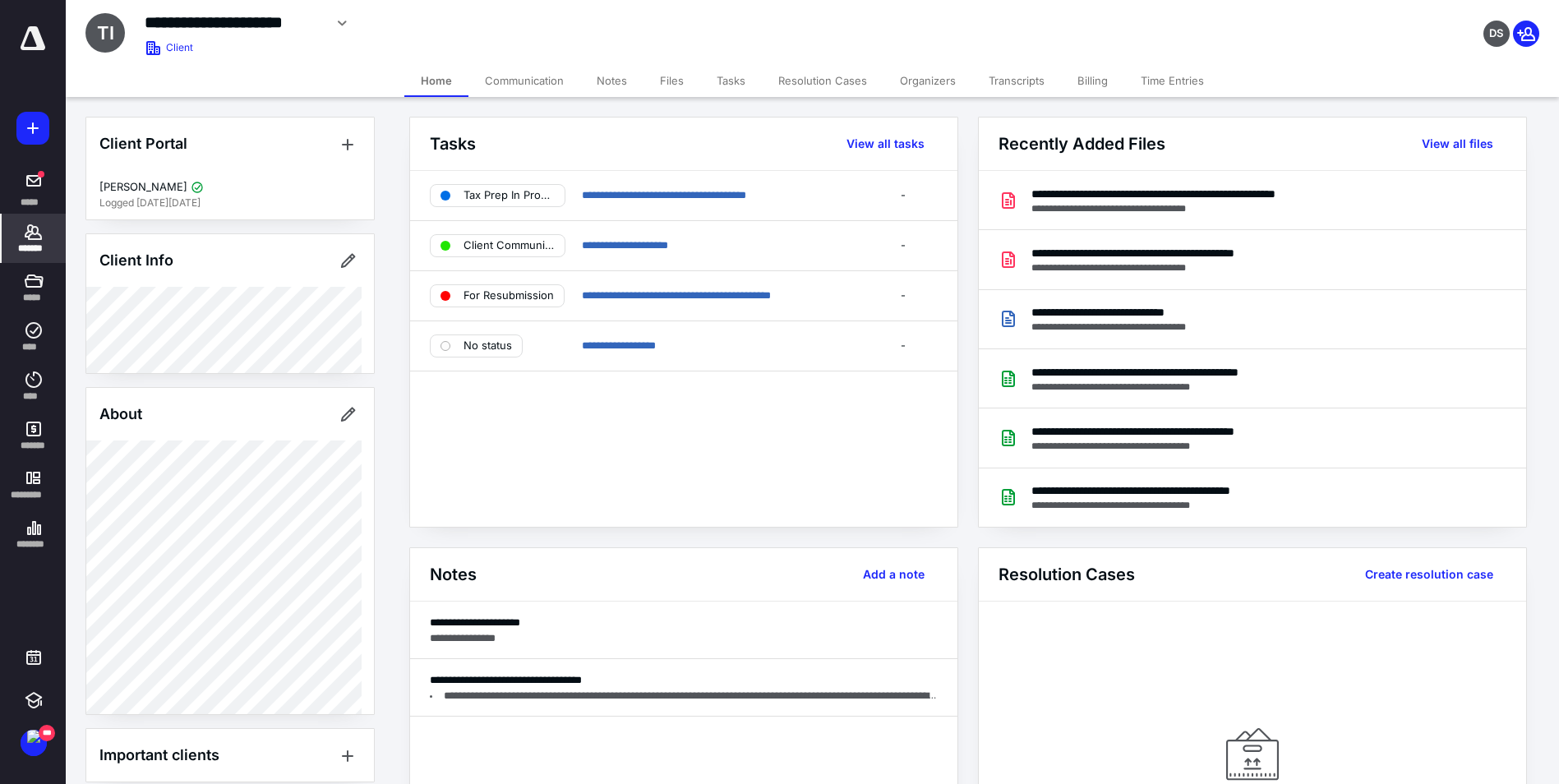 click on "Transcripts" at bounding box center [1017, 81] 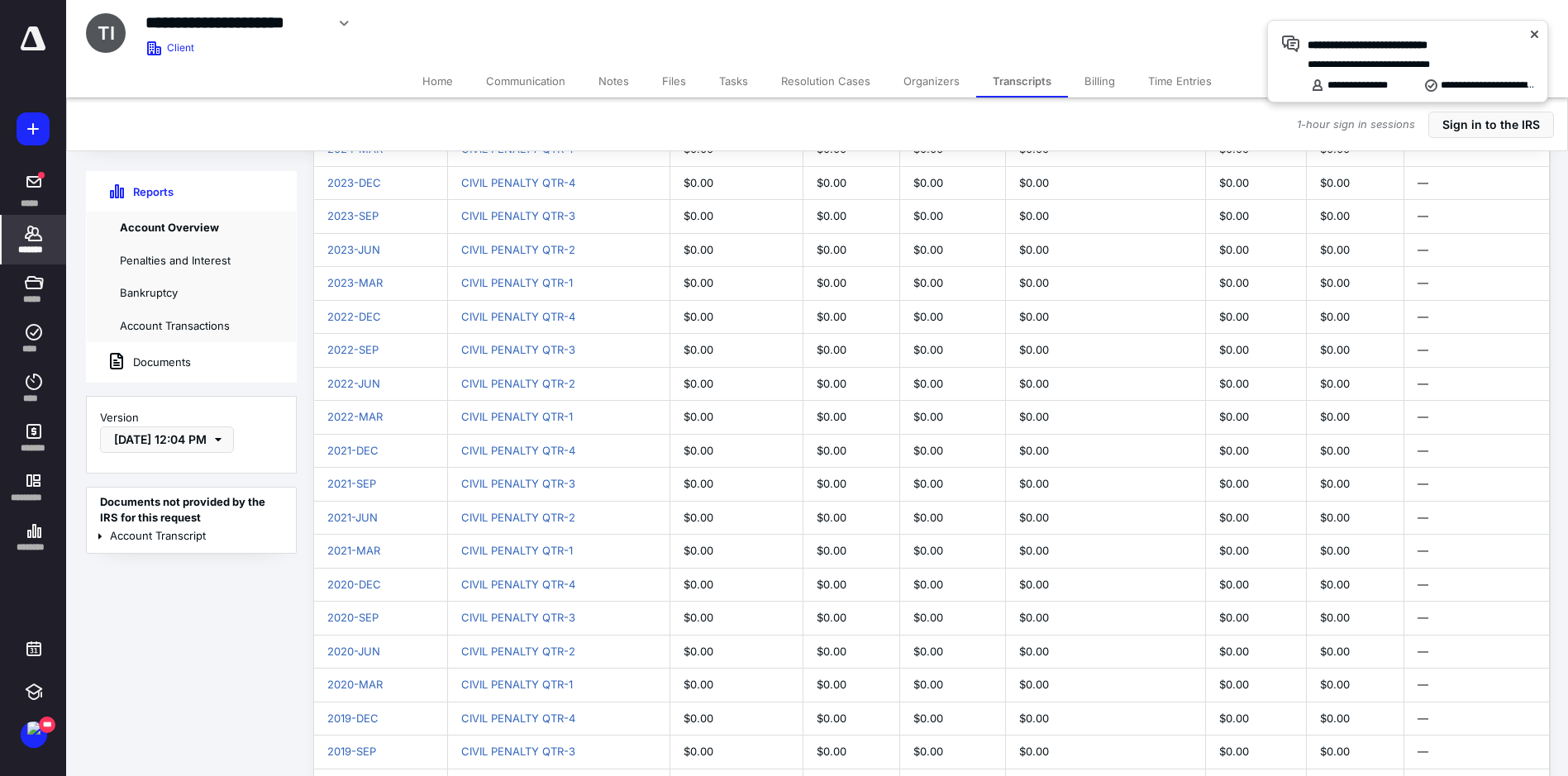 scroll, scrollTop: 413, scrollLeft: 0, axis: vertical 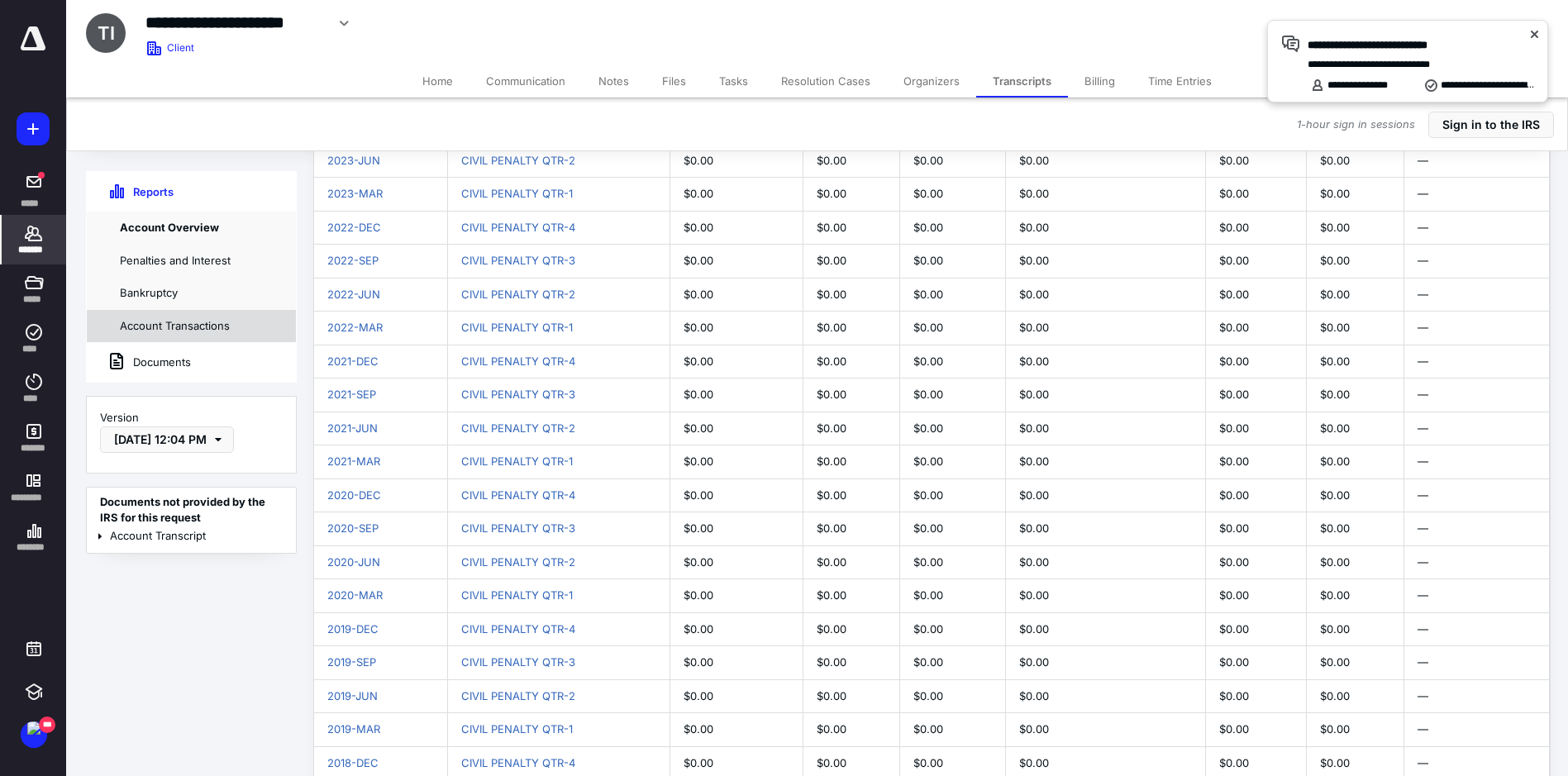 click on "Account Transactions" at bounding box center (191, 326) 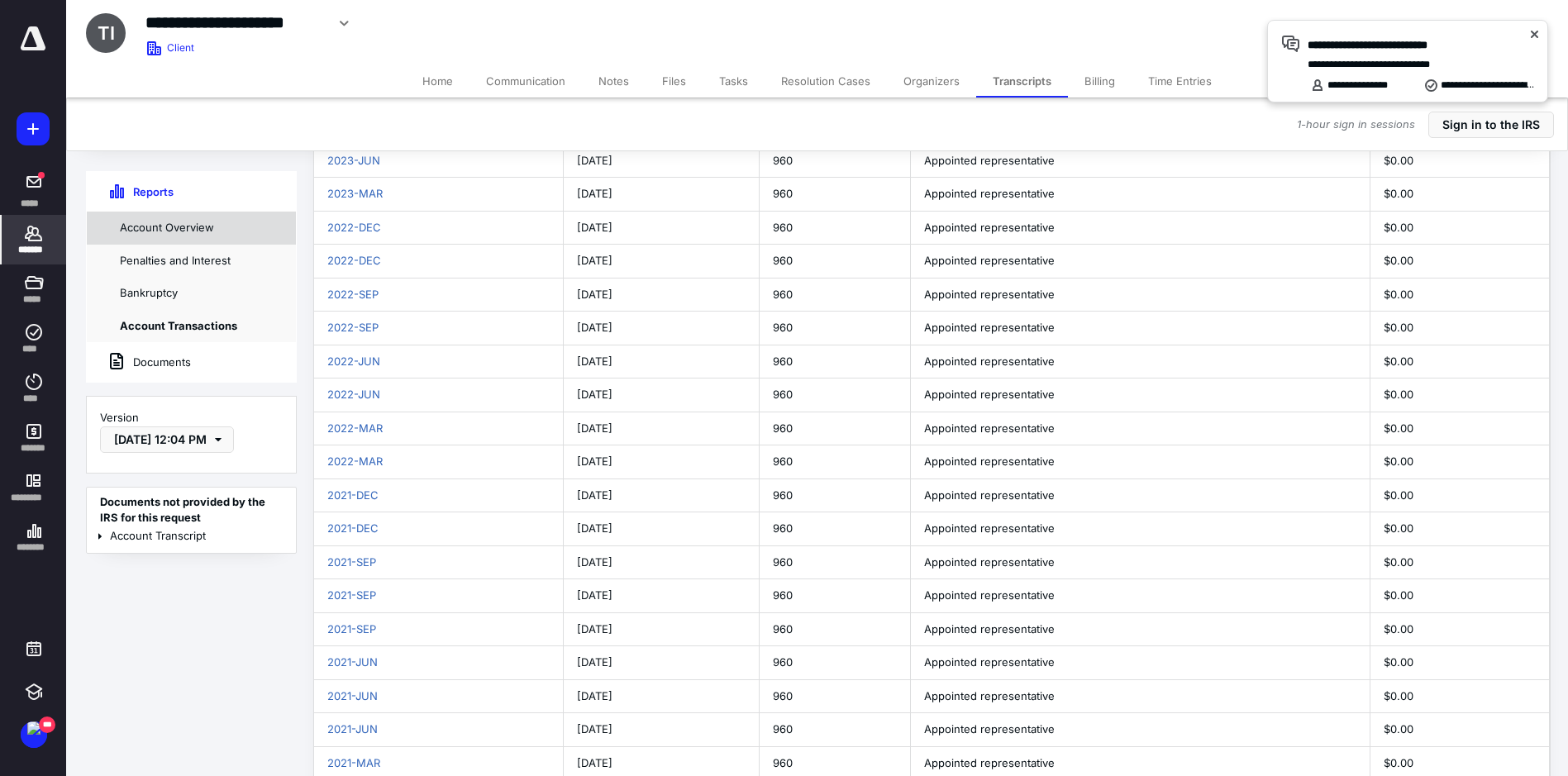 click on "Account Overview" at bounding box center [191, 228] 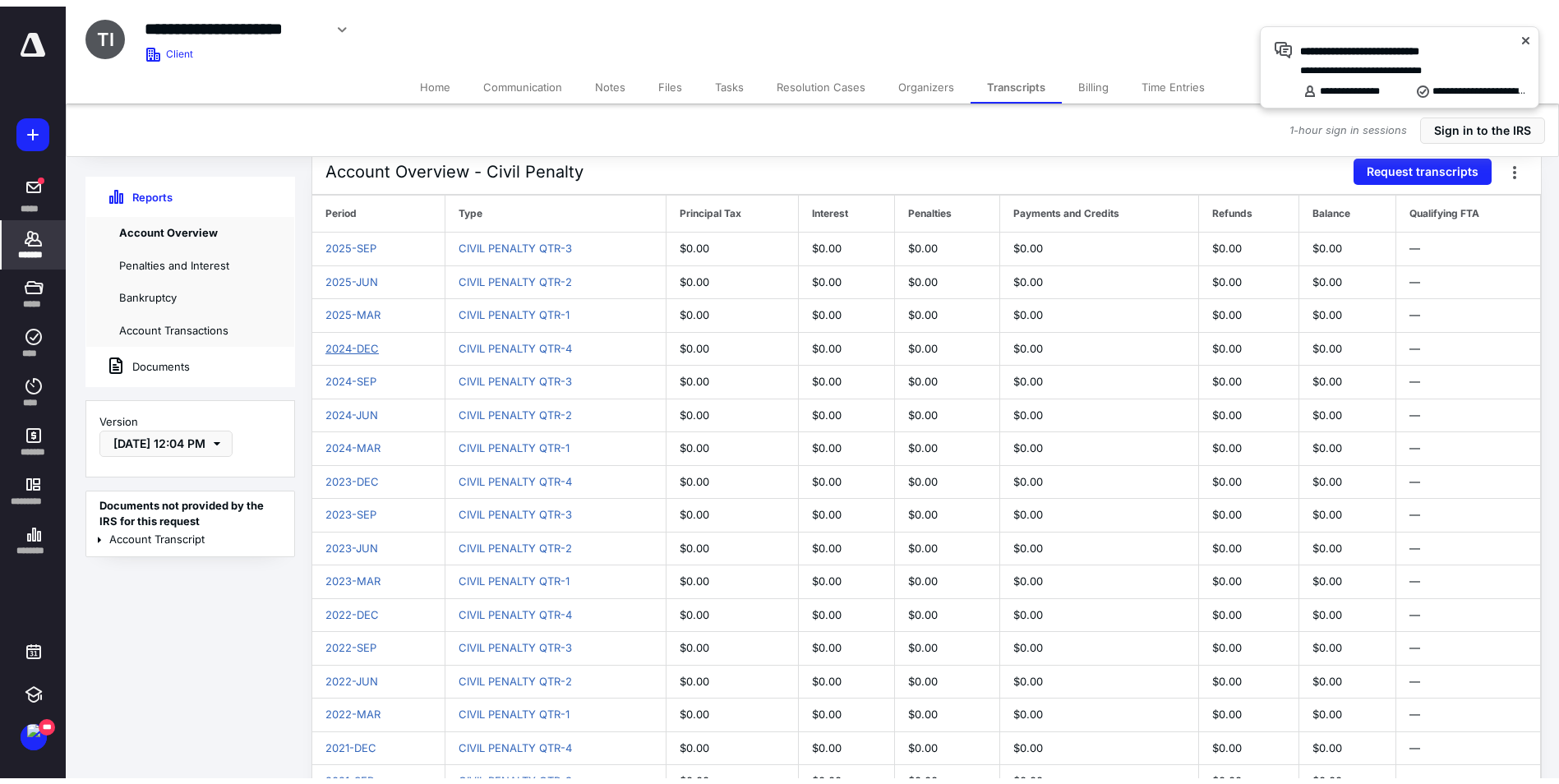 scroll, scrollTop: 0, scrollLeft: 0, axis: both 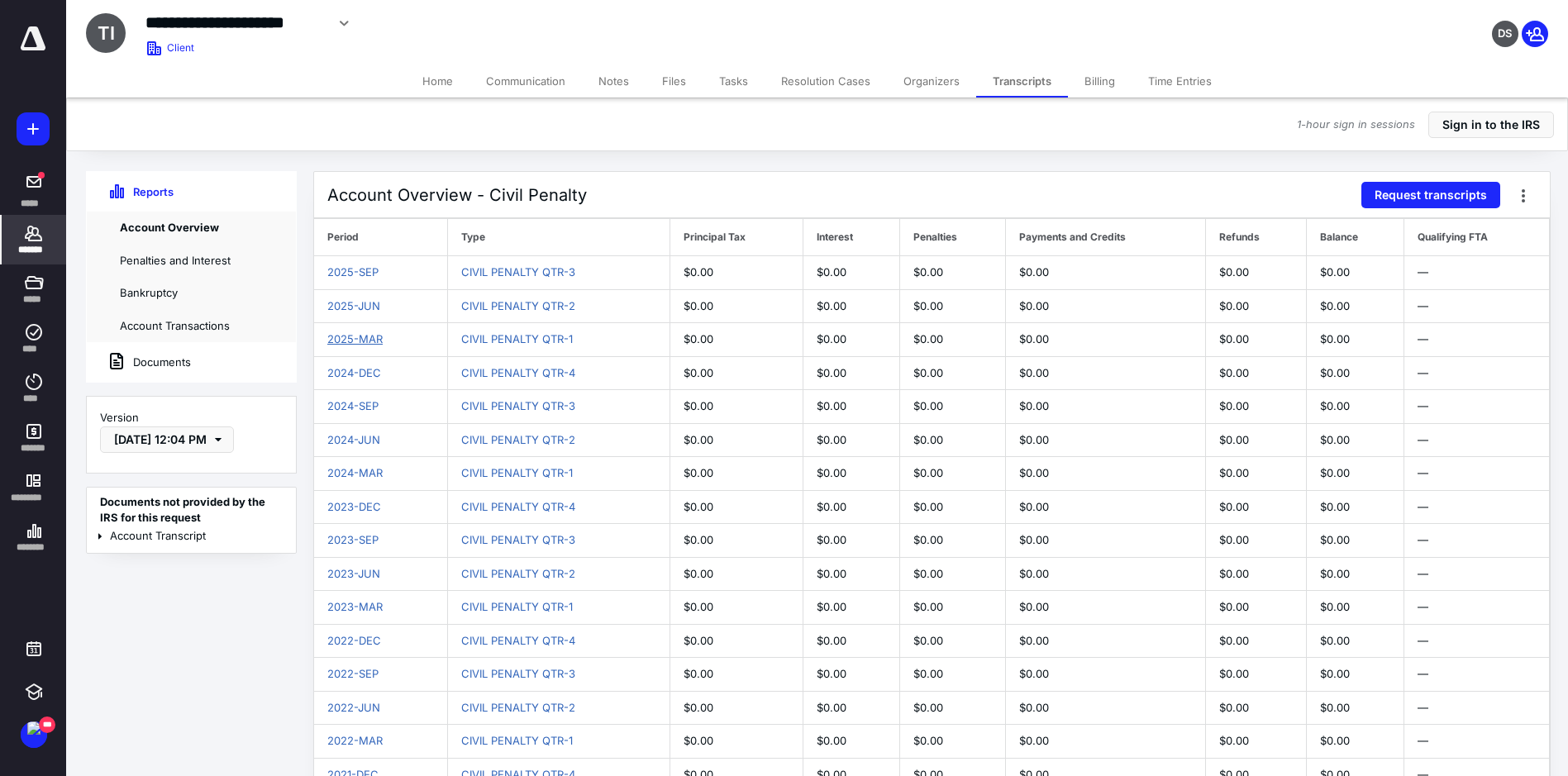 click on "2025-MAR" at bounding box center [355, 339] 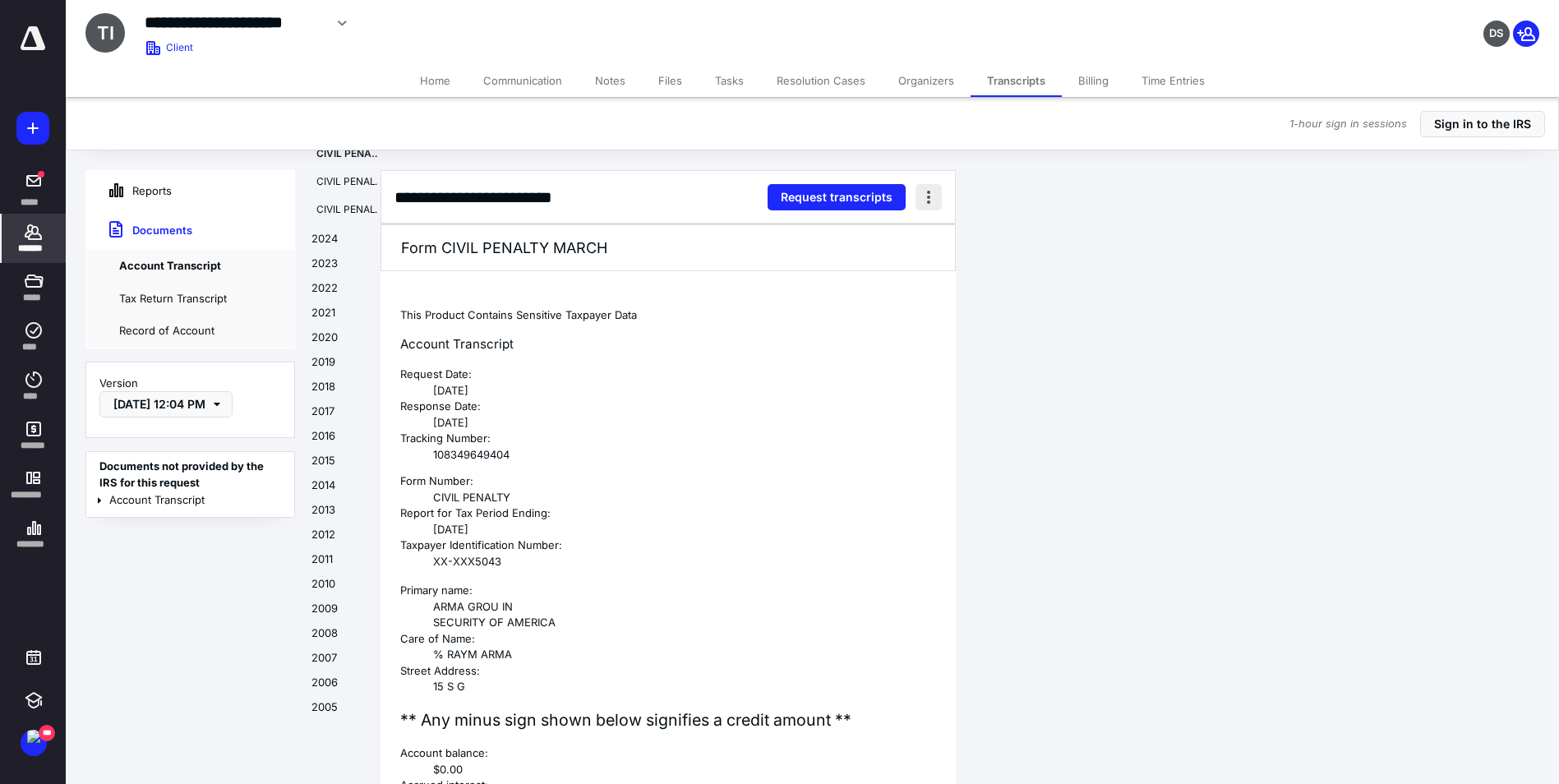 click at bounding box center [929, 197] 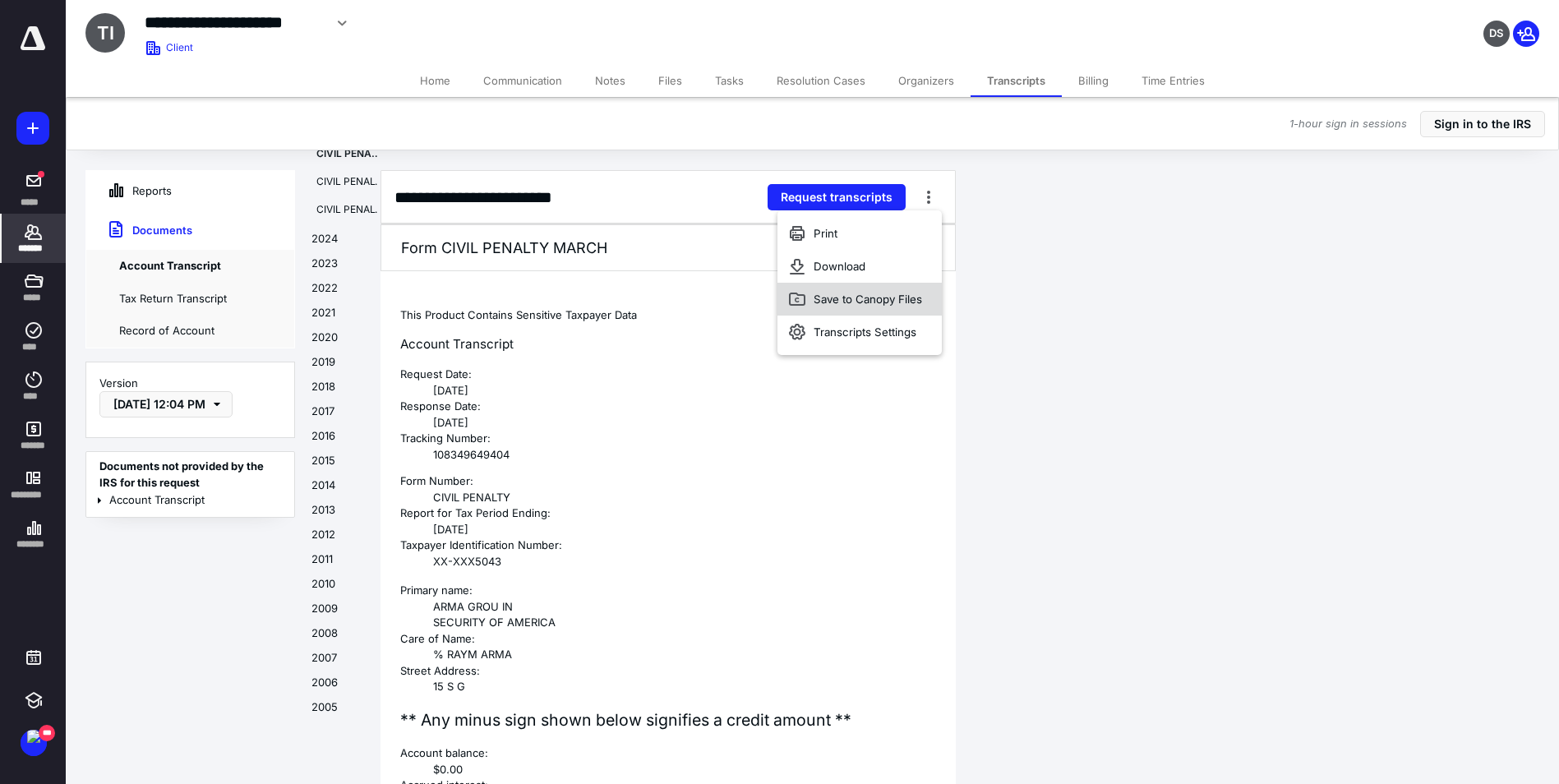 click on "Save to Canopy Files" at bounding box center [868, 299] 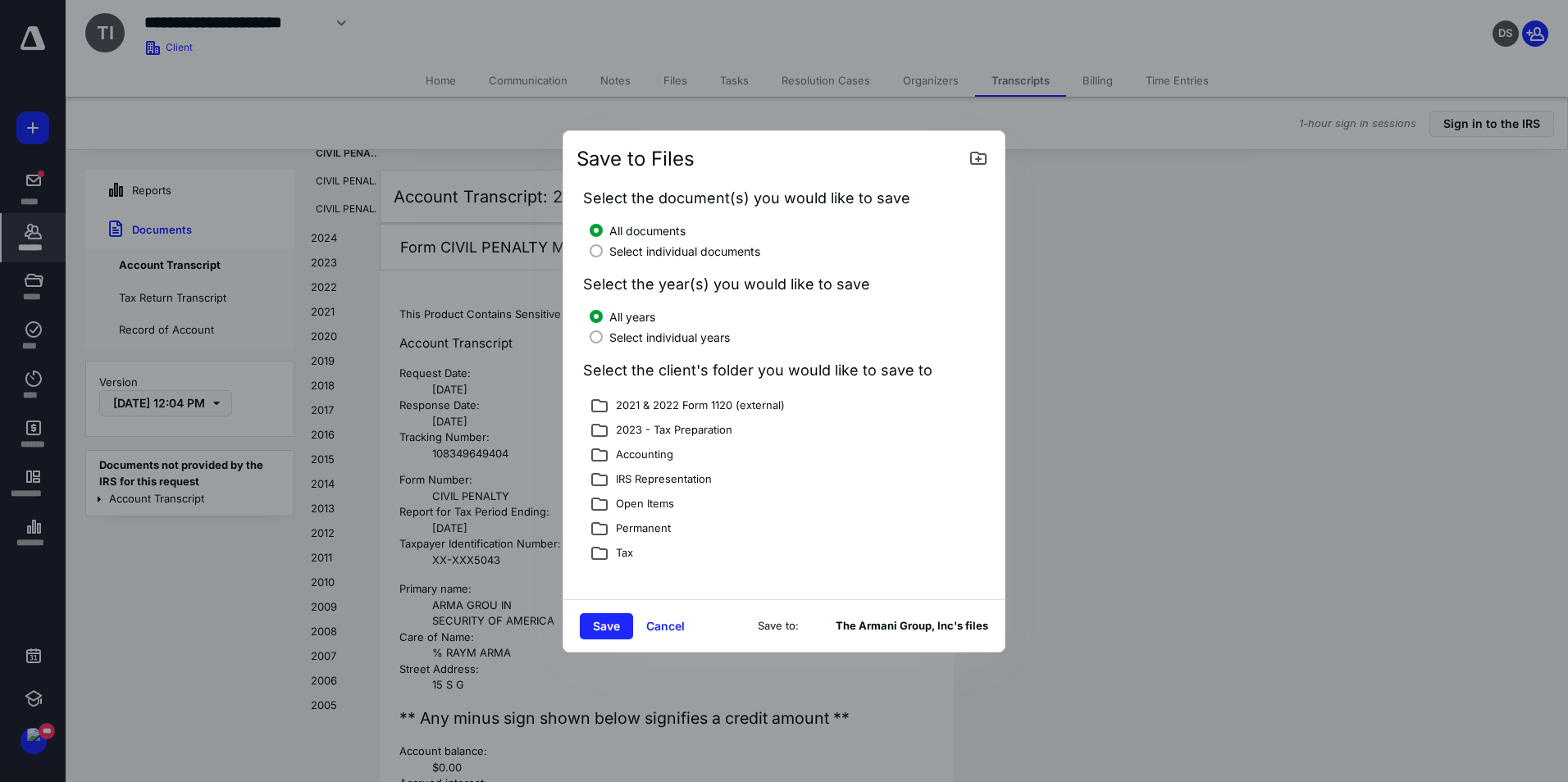 click on "Select individual documents" at bounding box center (685, 251) 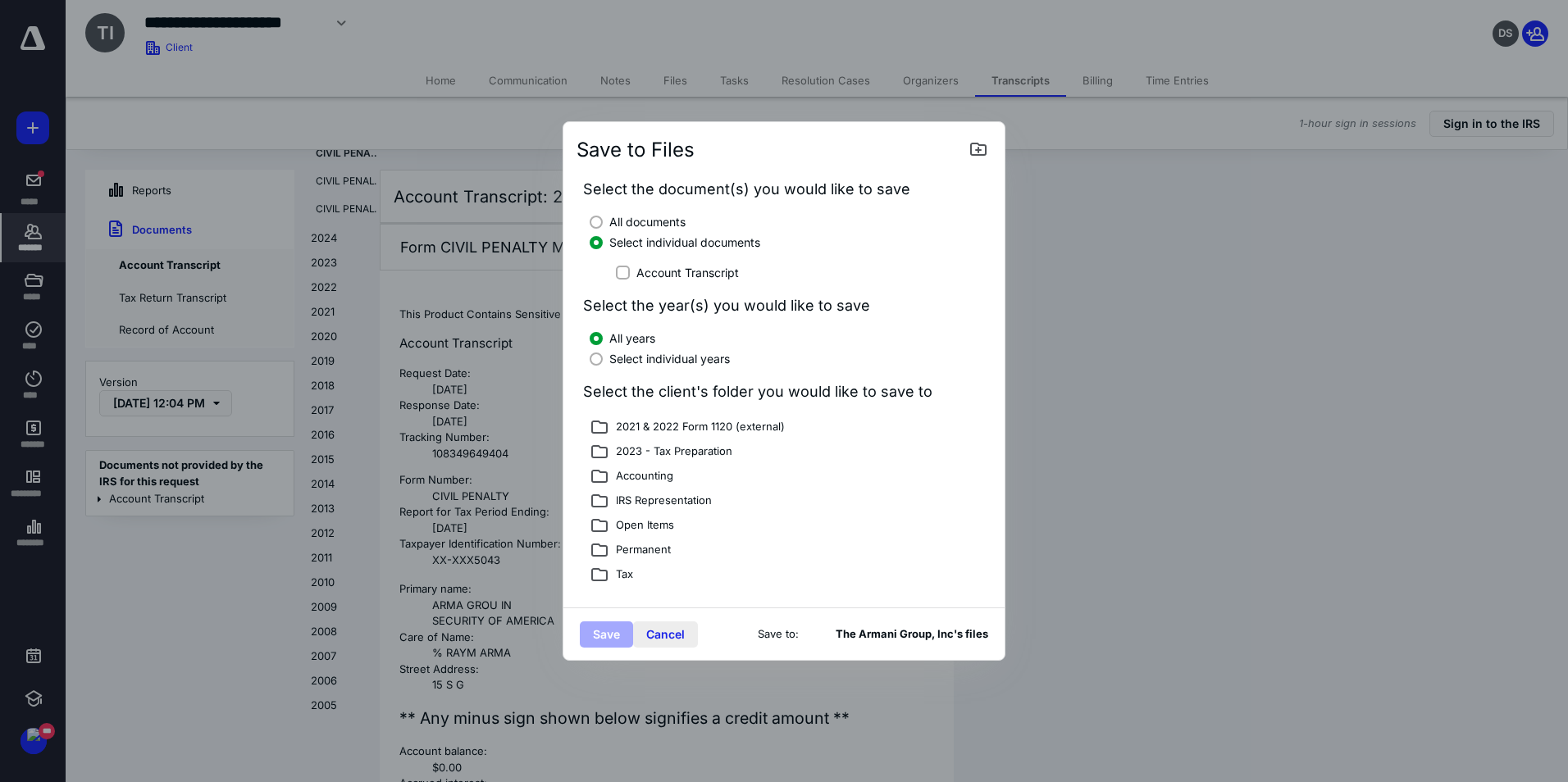 click on "Cancel" at bounding box center (665, 634) 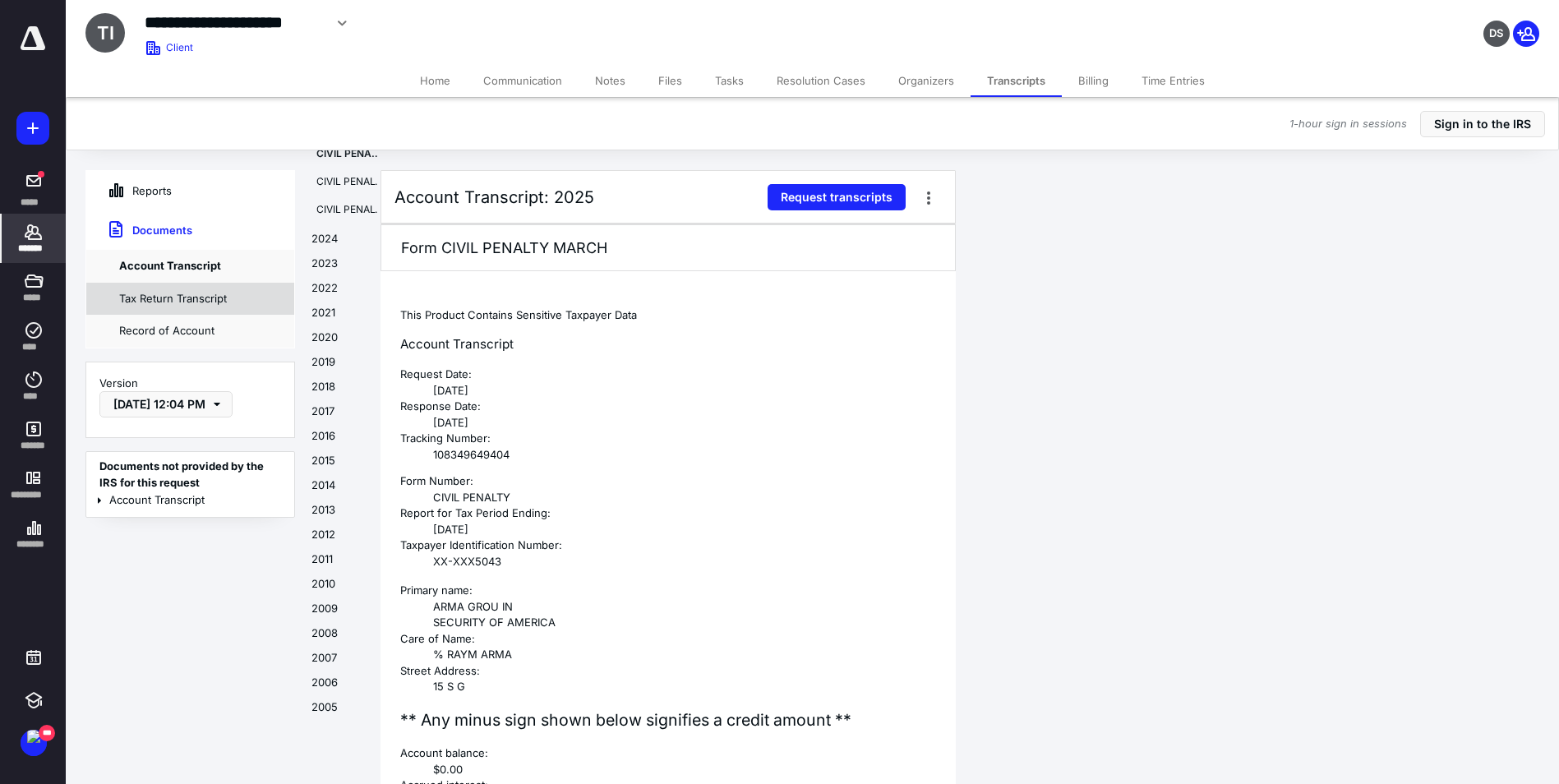 click on "Tax Return Transcript" at bounding box center (190, 299) 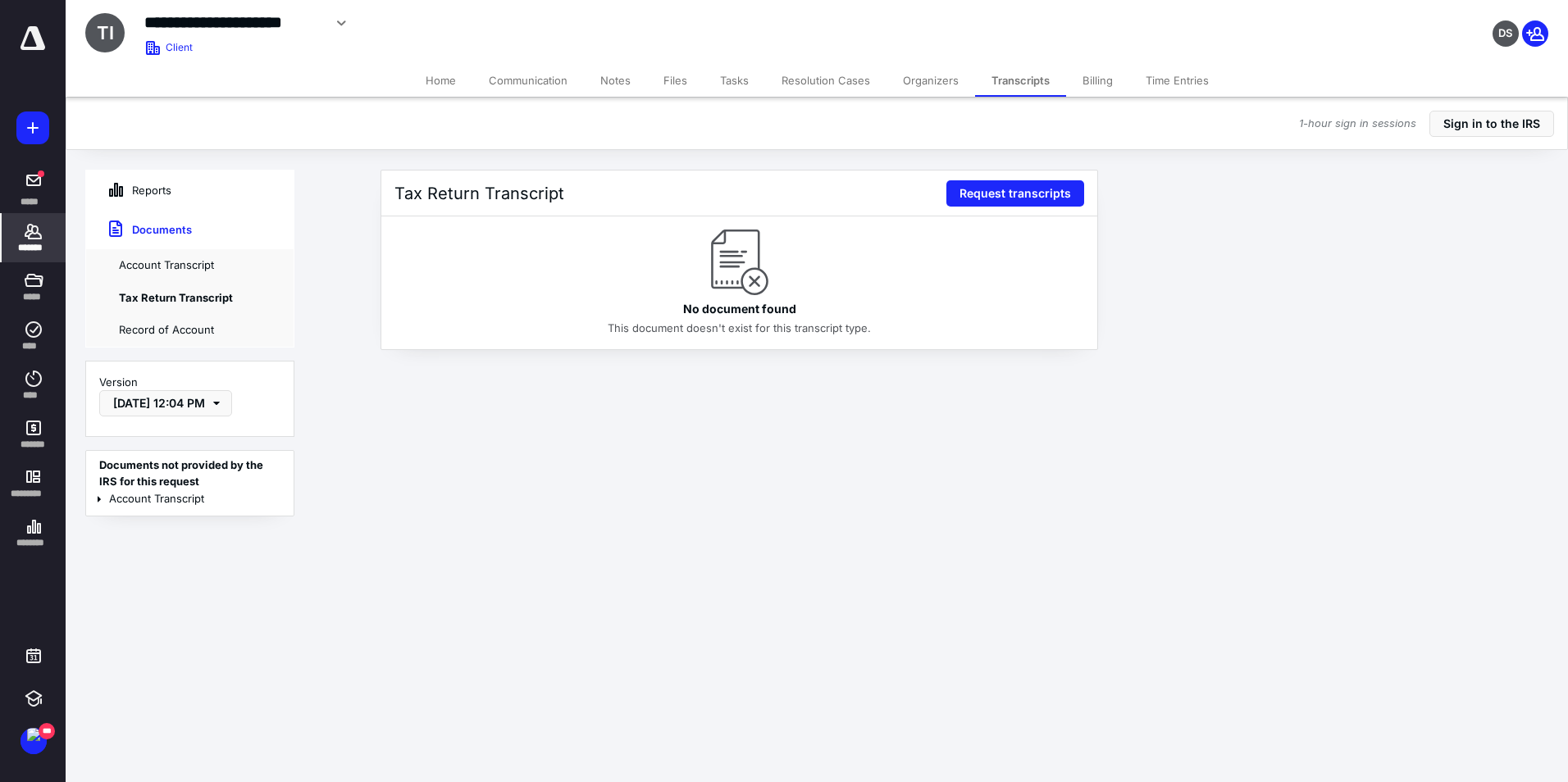 drag, startPoint x: 1379, startPoint y: 462, endPoint x: 1364, endPoint y: 475, distance: 19.849433 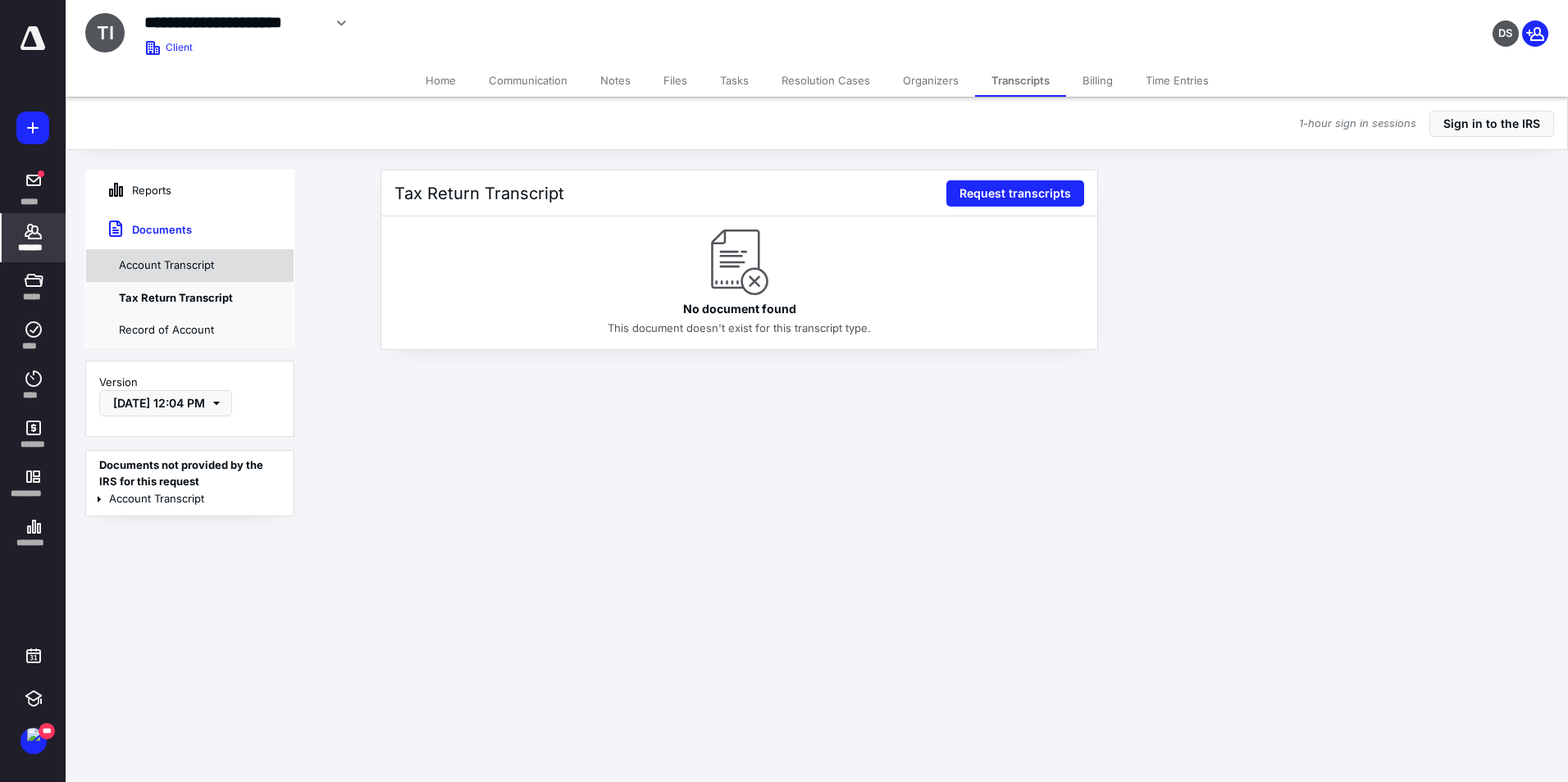 click on "Account Transcript" at bounding box center (189, 266) 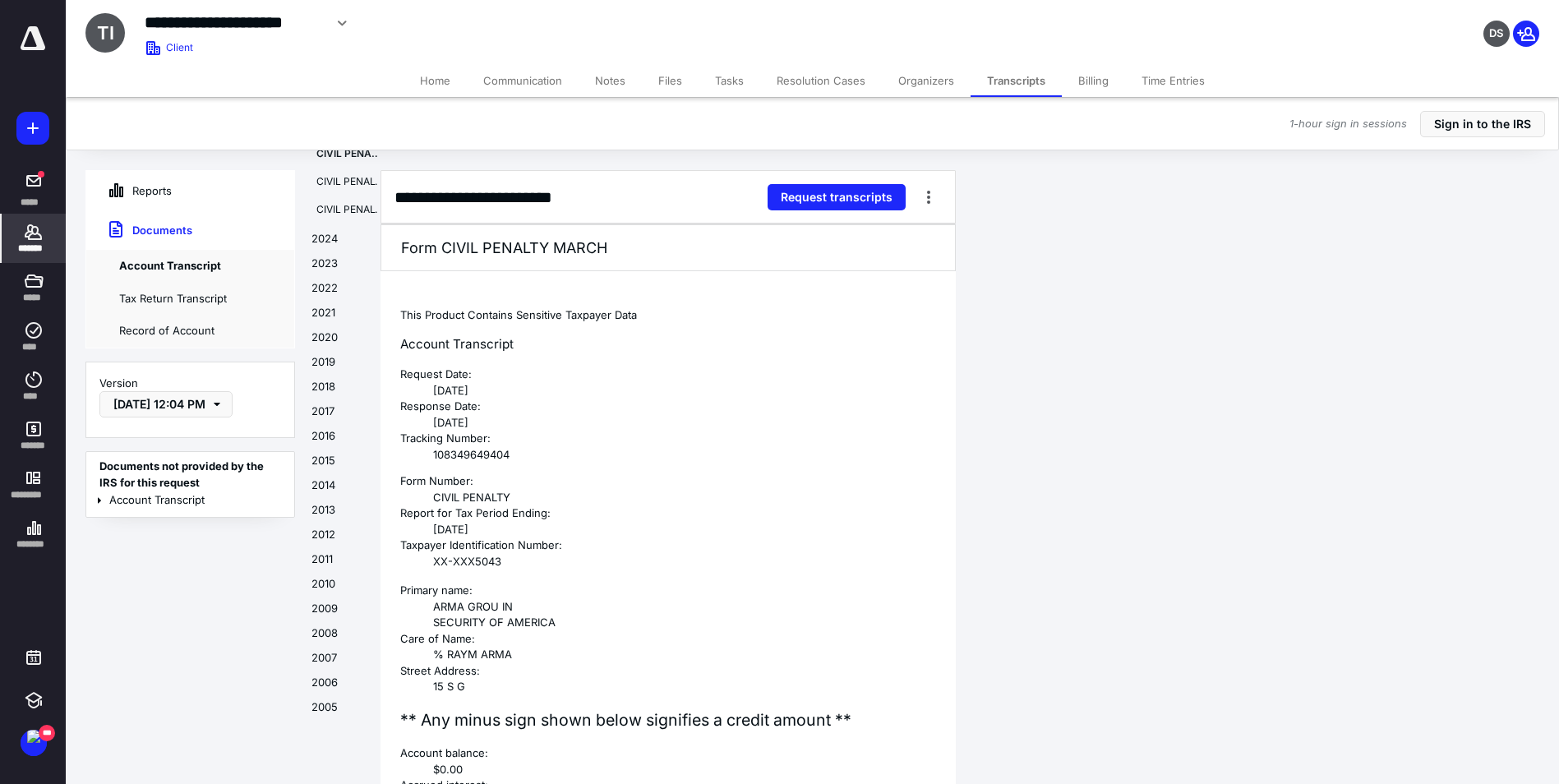 click on "2023" at bounding box center (338, 268) 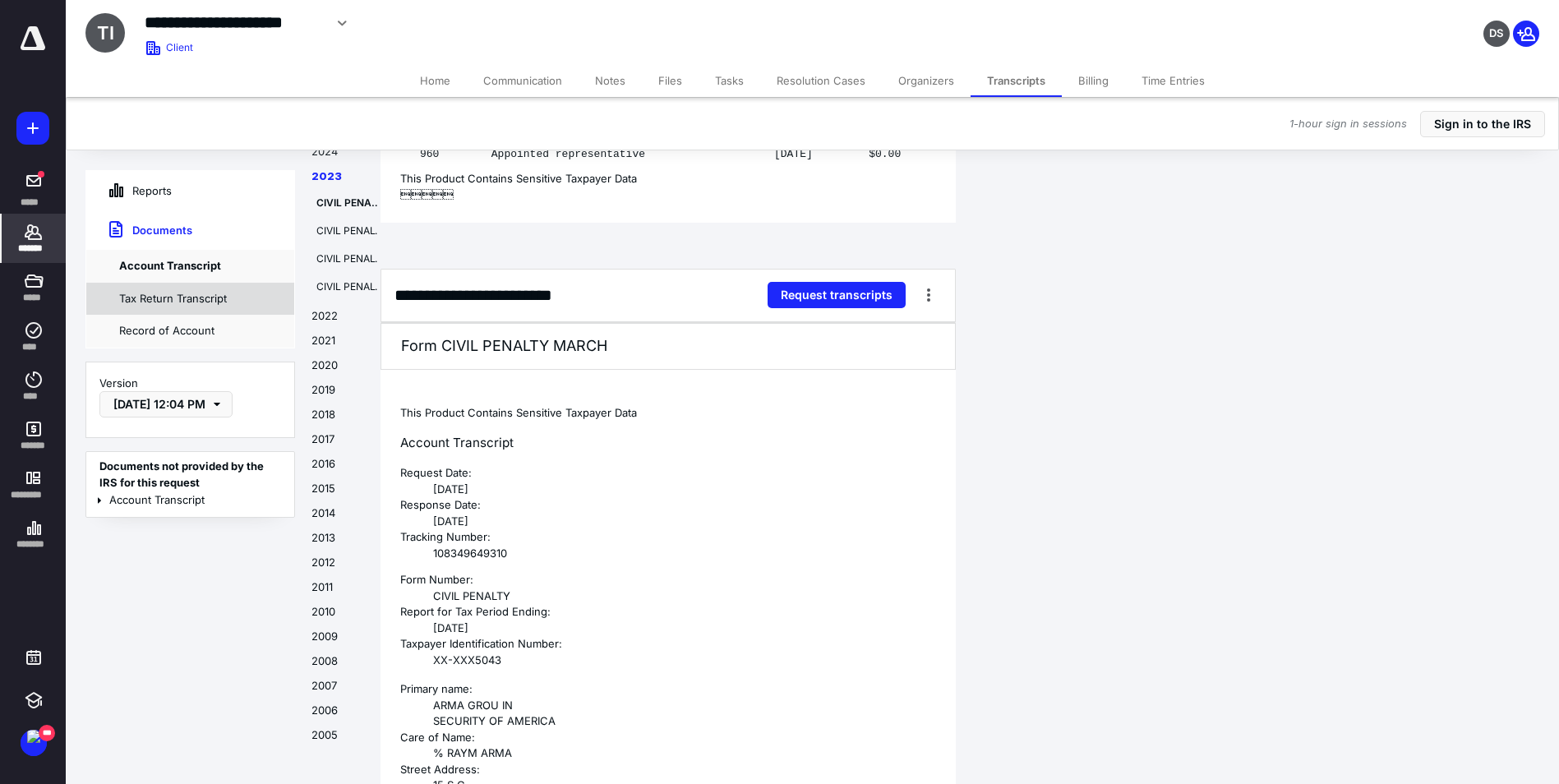 click on "Tax Return Transcript" at bounding box center (190, 299) 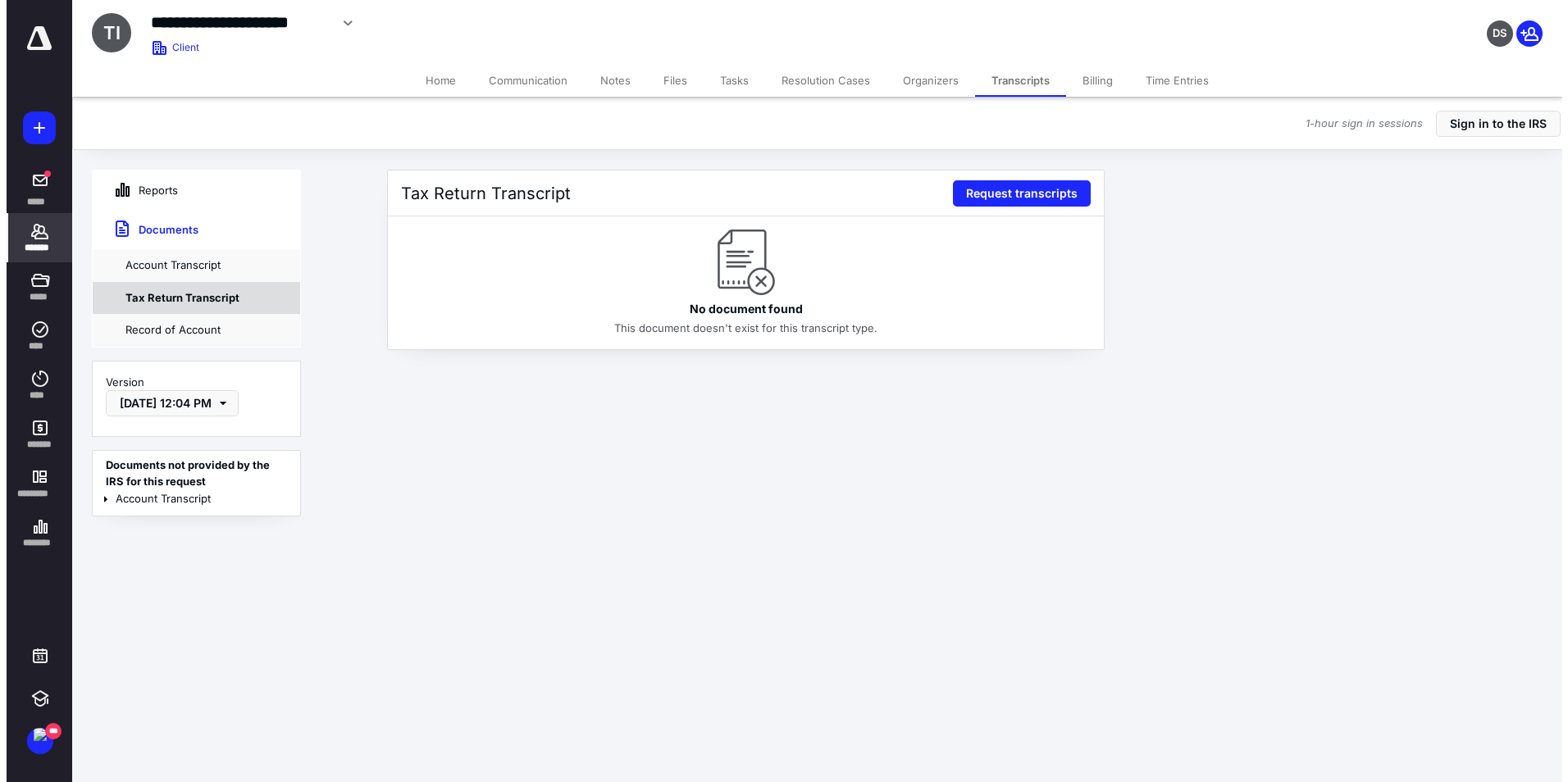 scroll, scrollTop: 0, scrollLeft: 0, axis: both 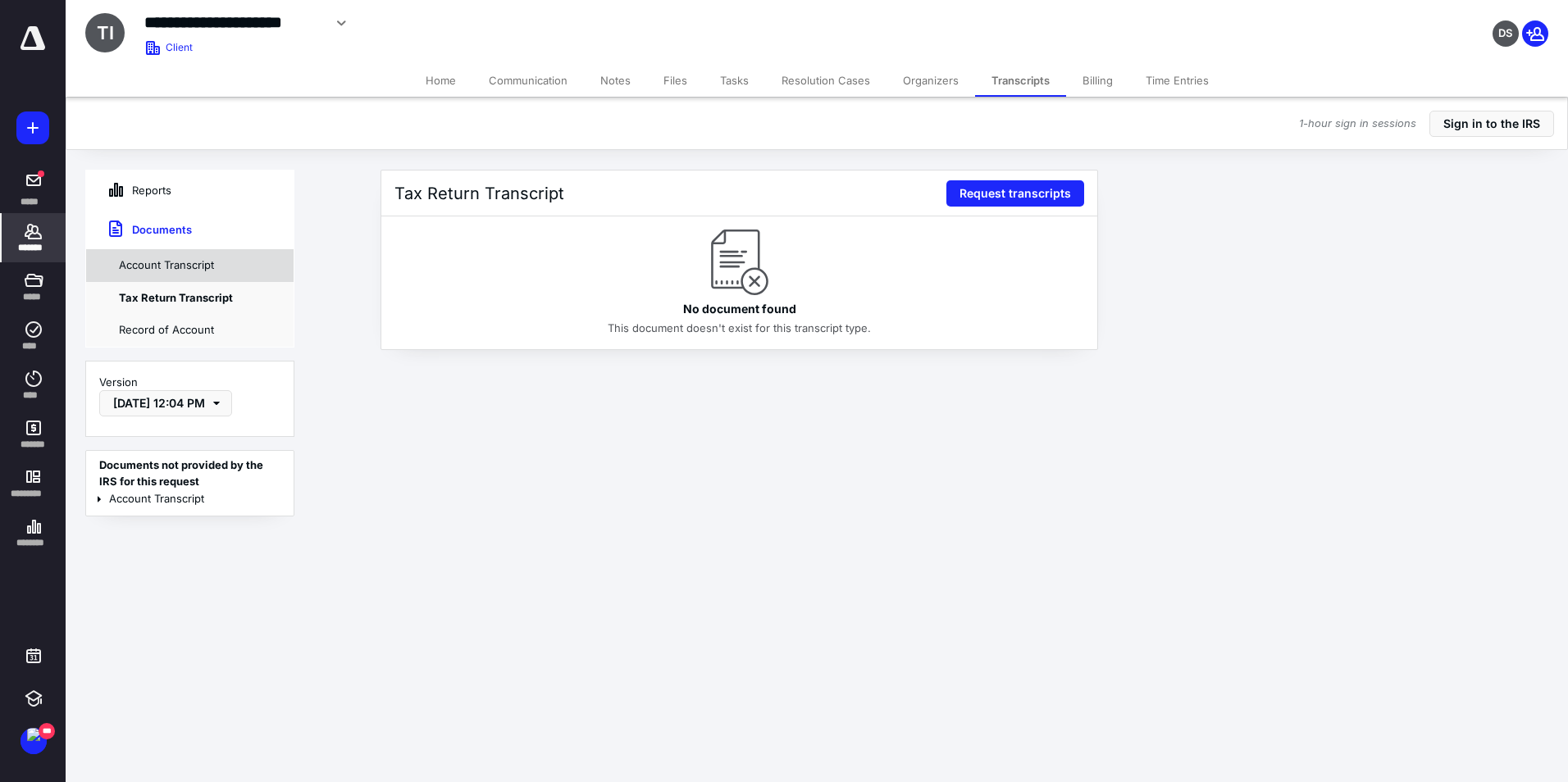 click on "Account Transcript" at bounding box center (189, 266) 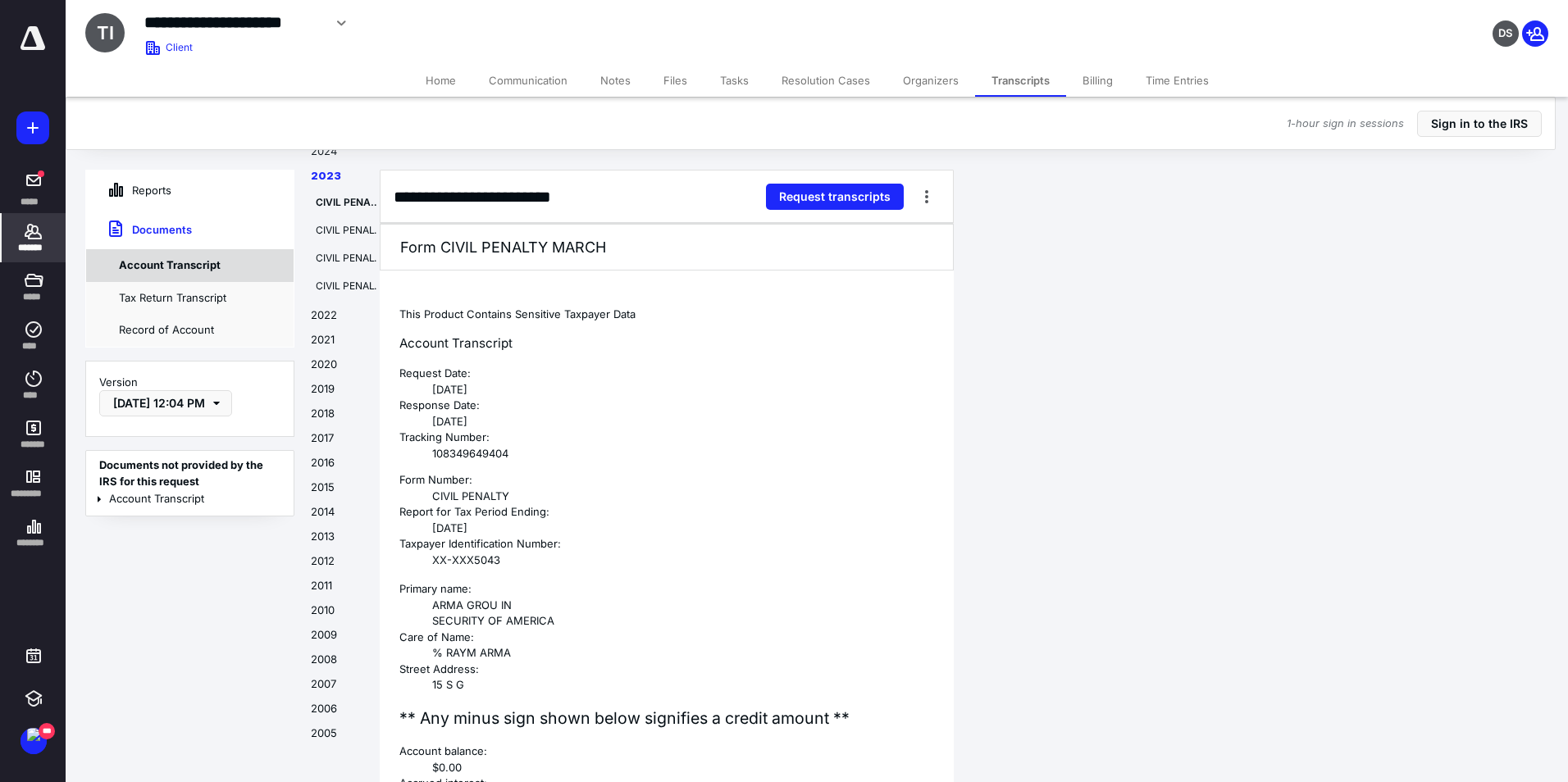 scroll, scrollTop: 6418, scrollLeft: 0, axis: vertical 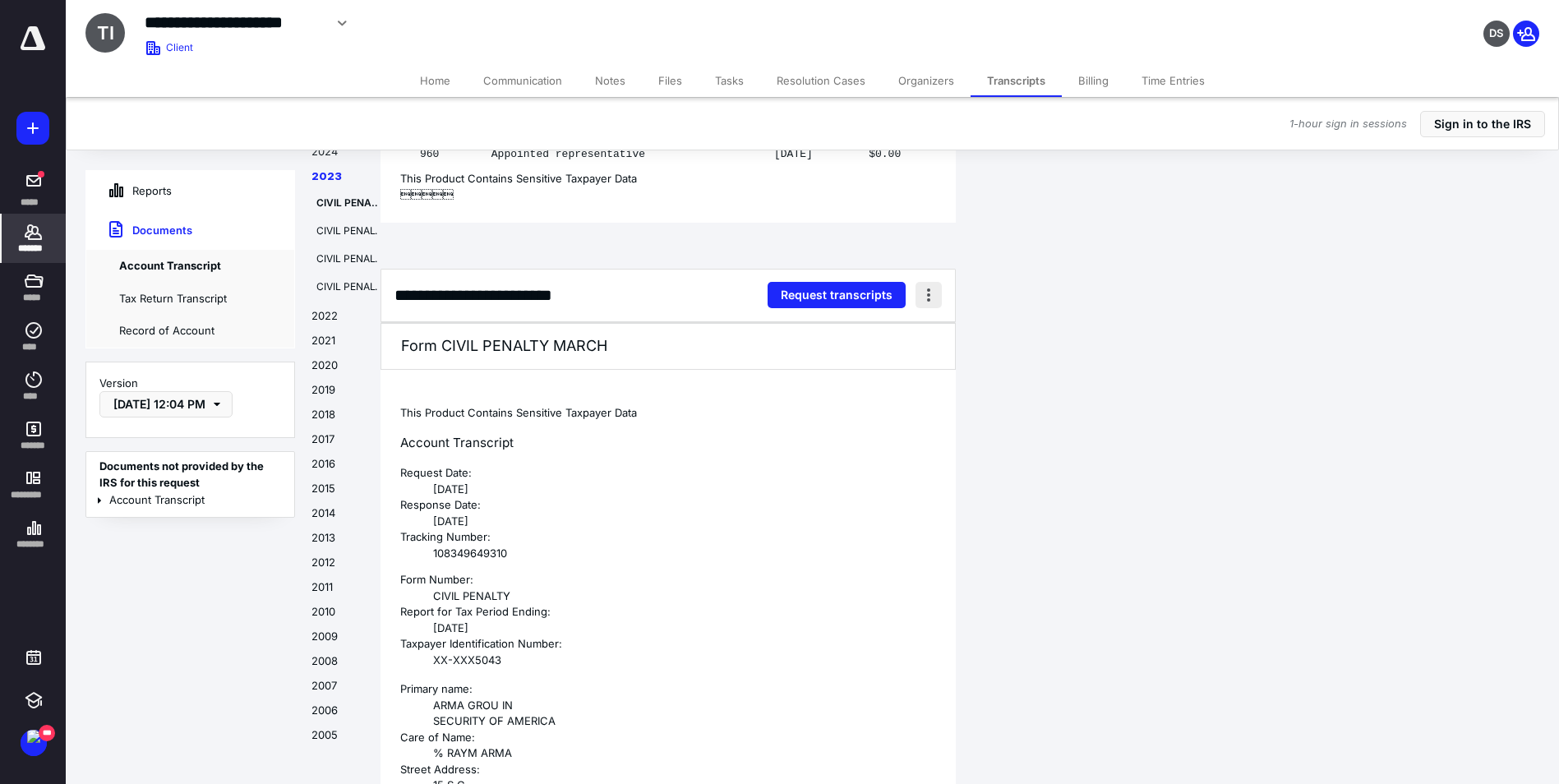 click at bounding box center [929, 295] 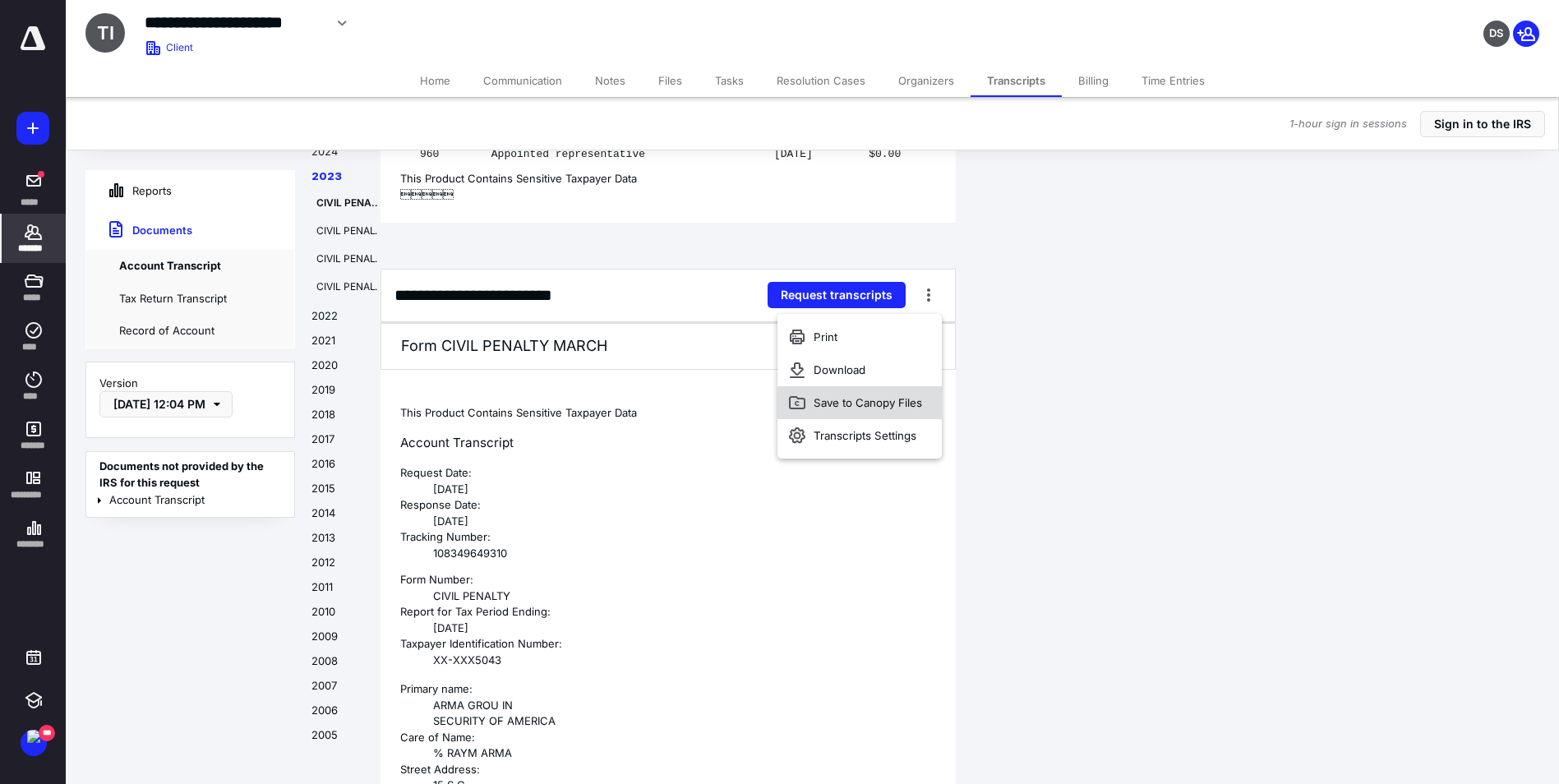 click on "Save to Canopy Files" at bounding box center (868, 403) 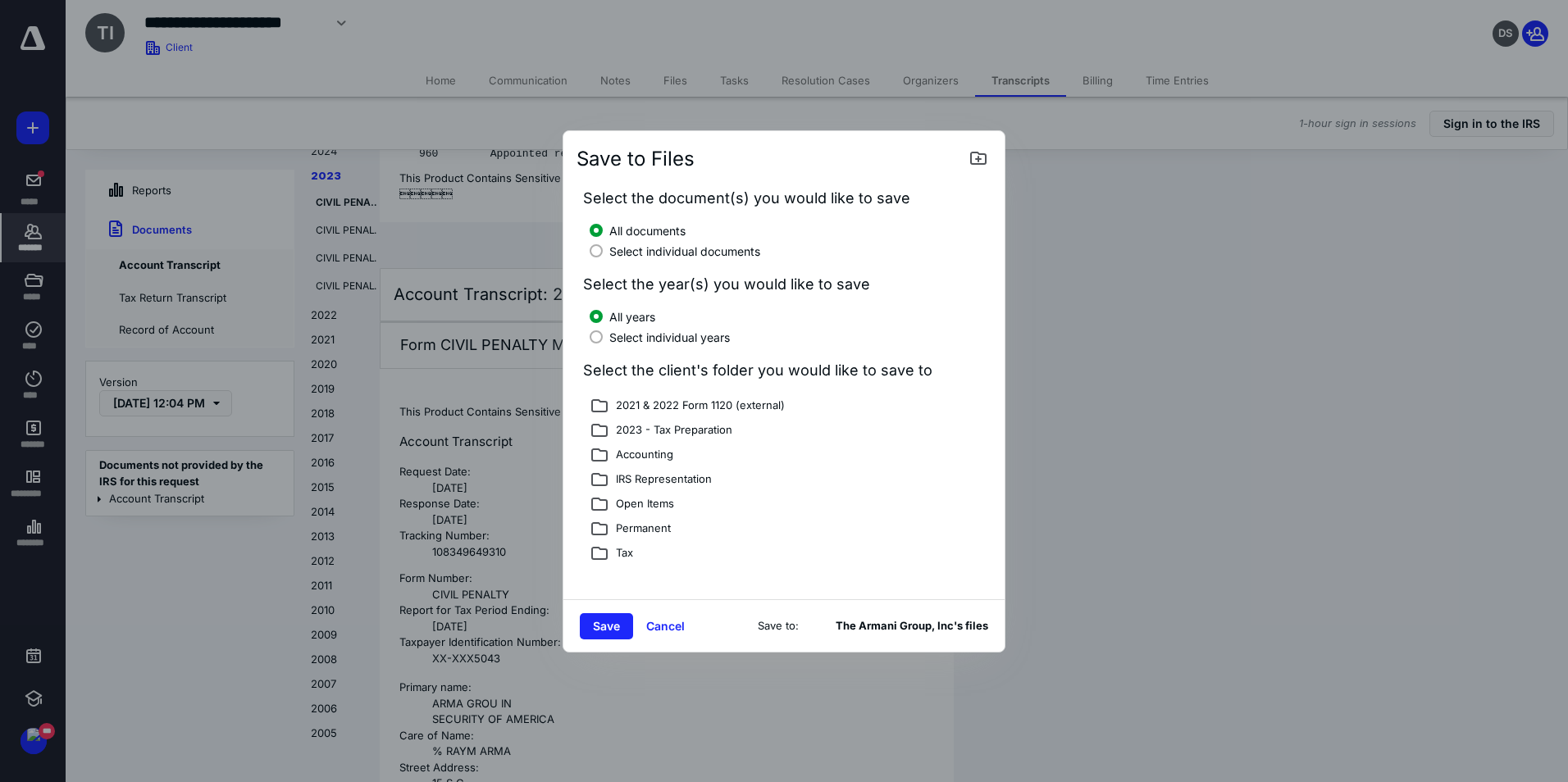 click on "Select individual years" at bounding box center [787, 335] 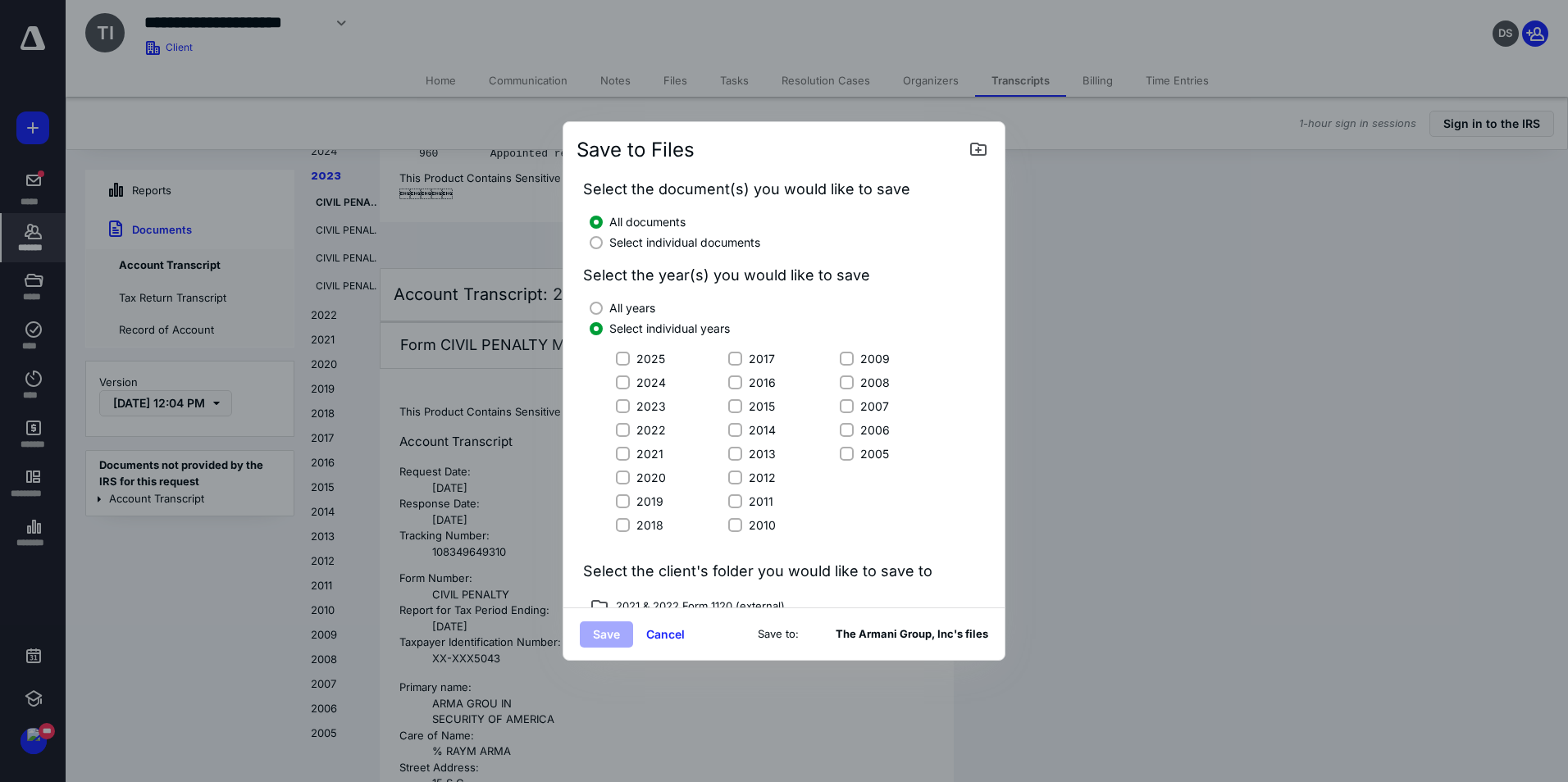 click on "Select individual documents" at bounding box center (685, 242) 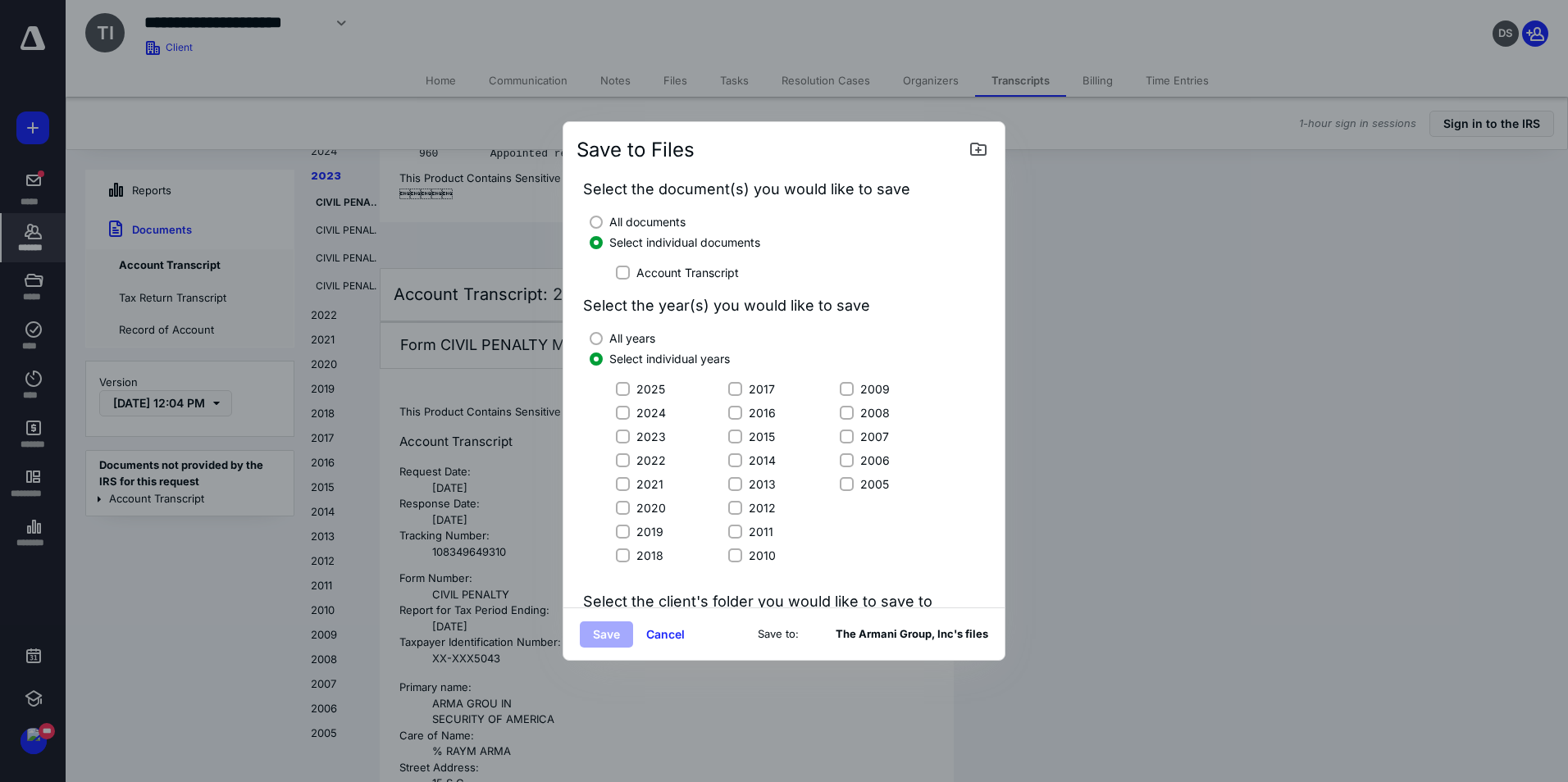 click on "2023" at bounding box center [651, 436] 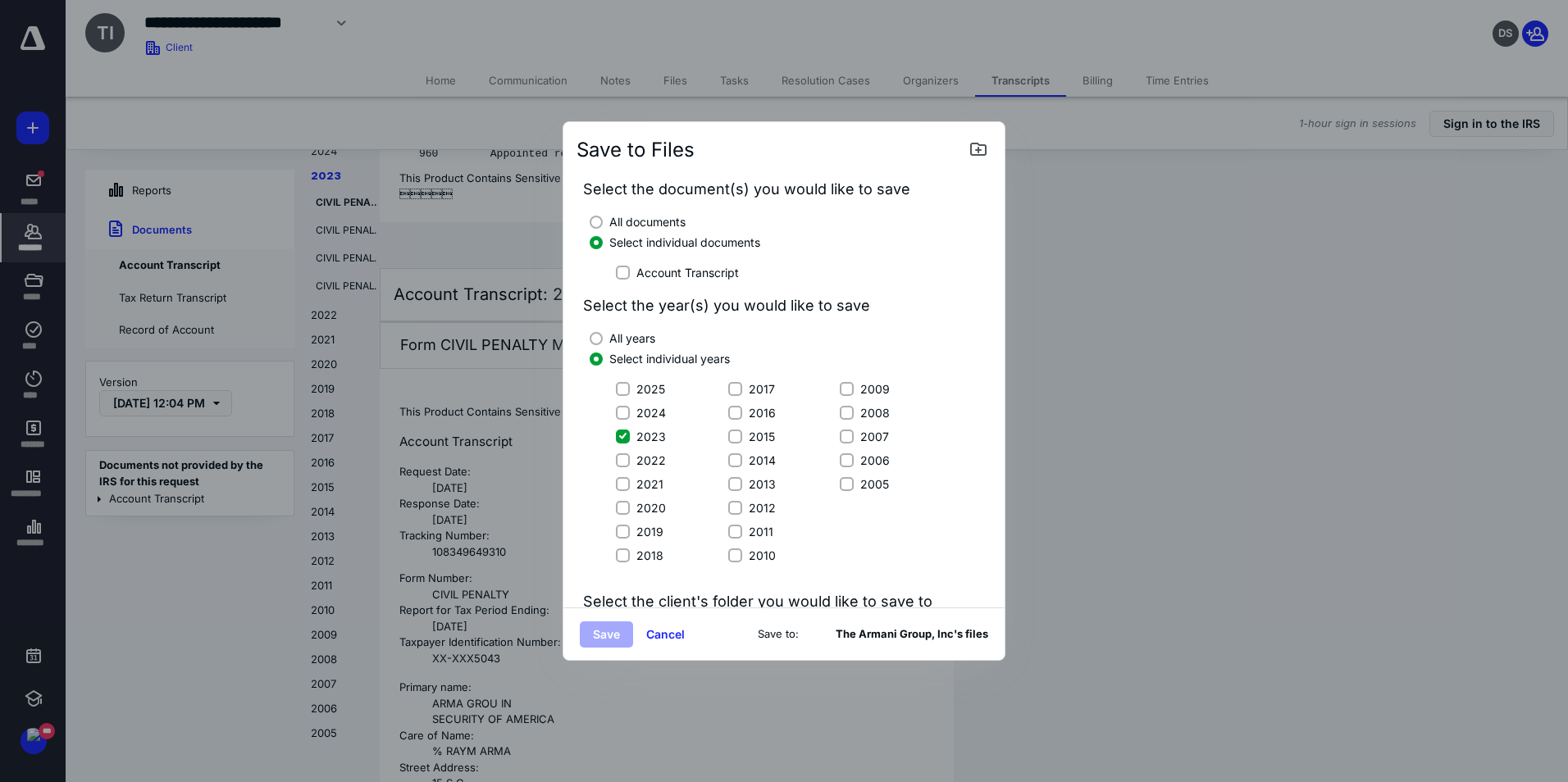 click on "2022" at bounding box center (651, 460) 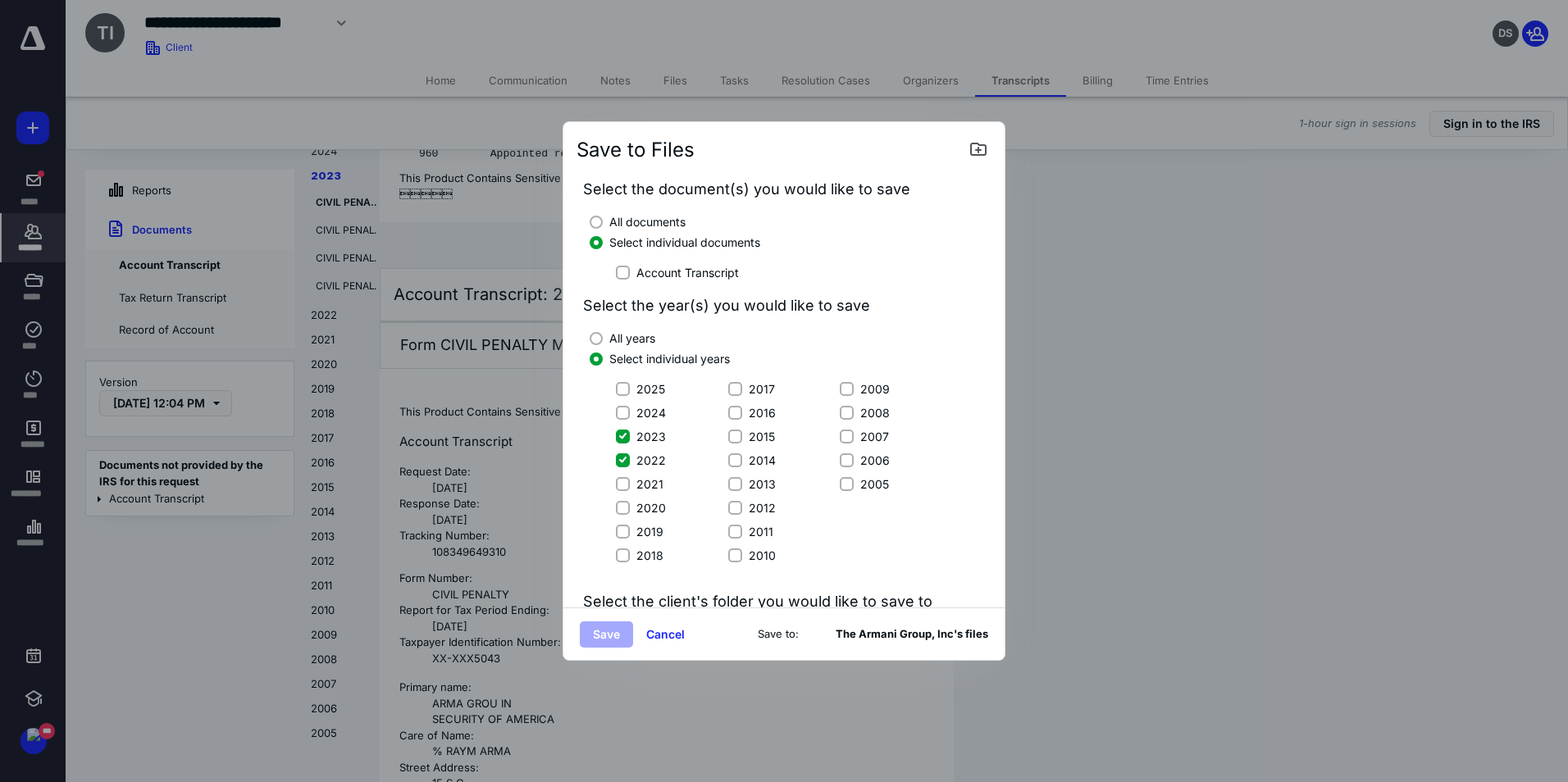 click on "Account Transcript" at bounding box center [687, 272] 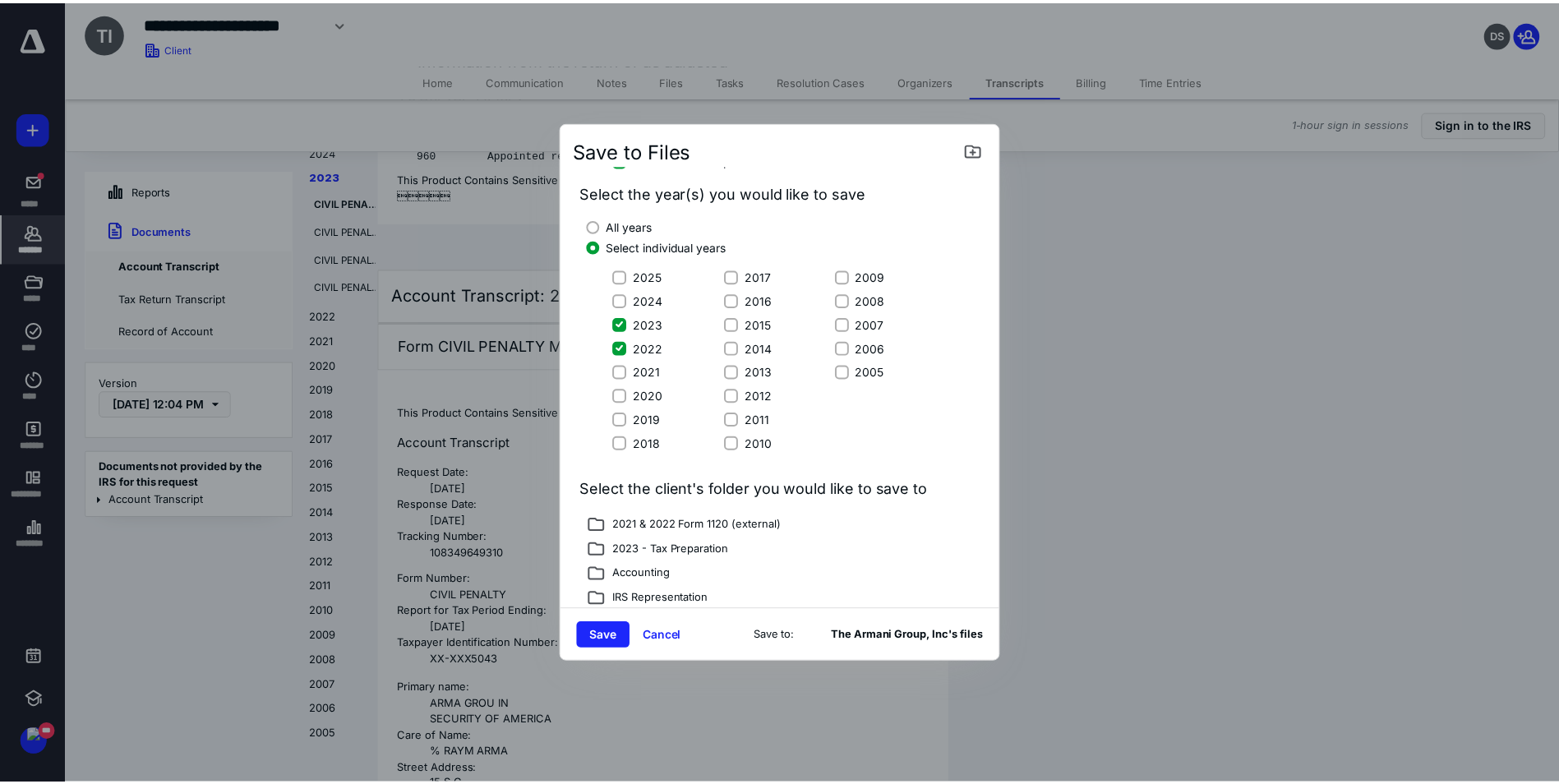scroll, scrollTop: 224, scrollLeft: 0, axis: vertical 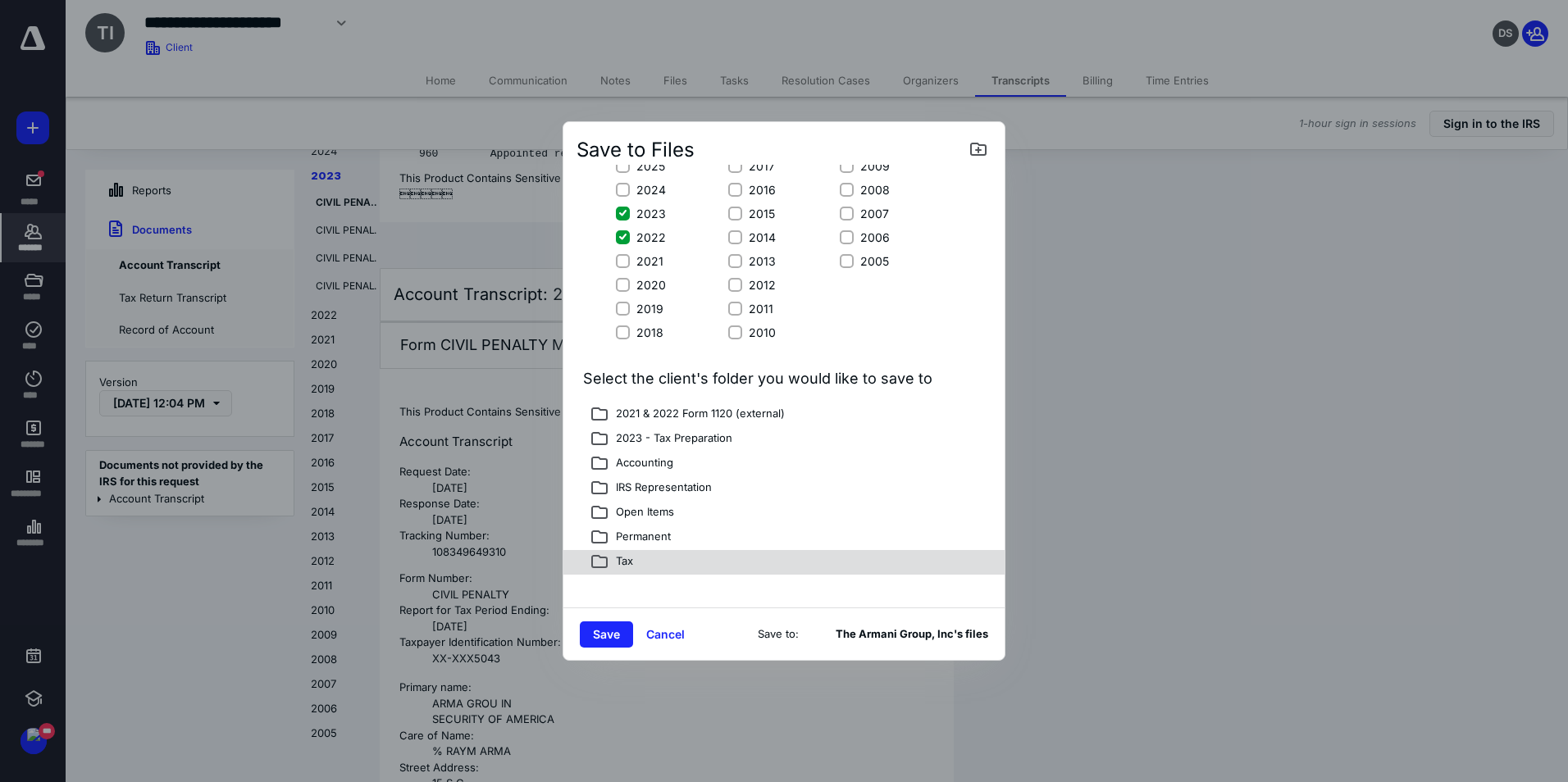 click on "Tax" at bounding box center (784, 562) 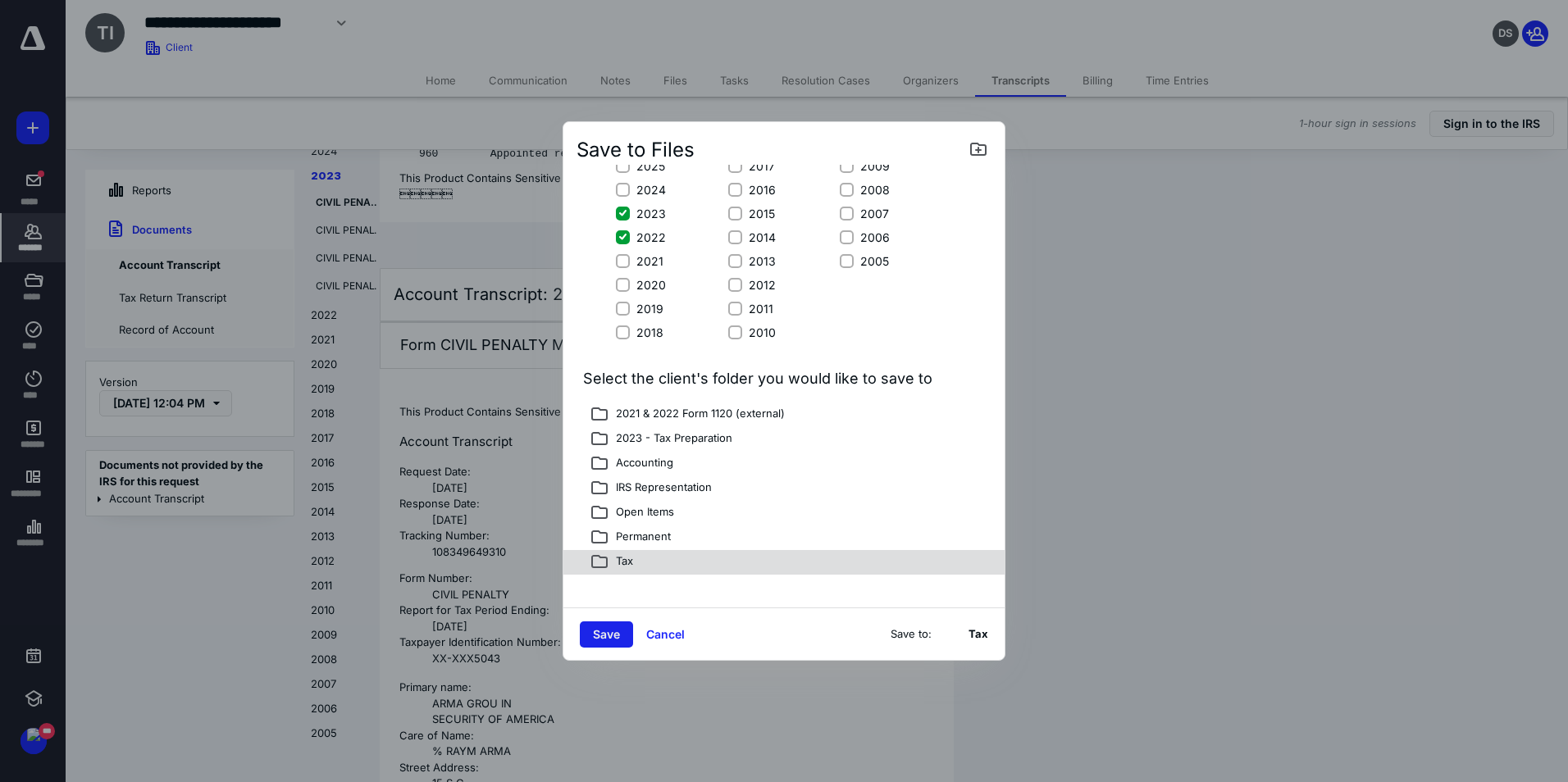 click on "Save" at bounding box center [606, 634] 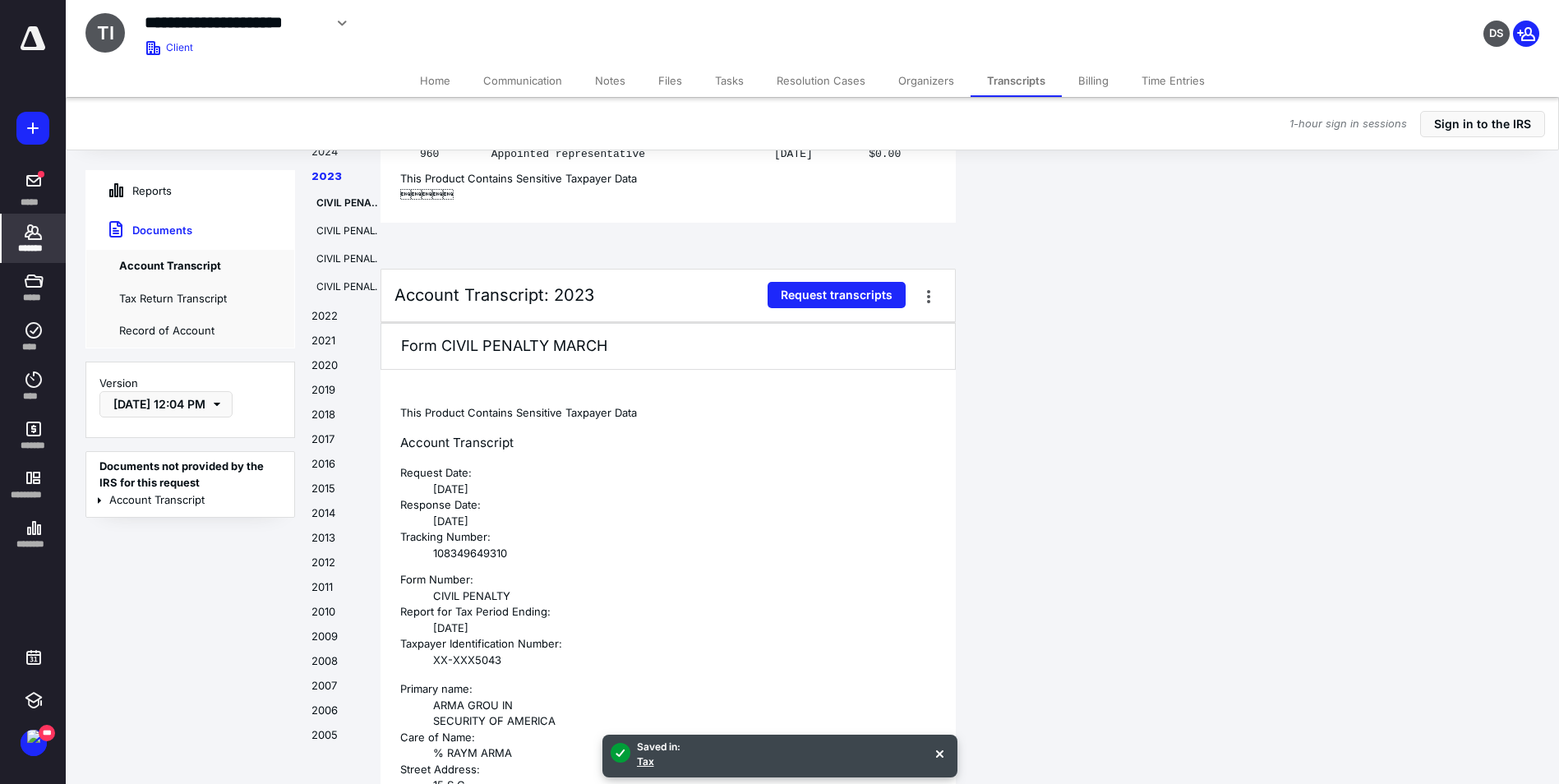click on "Reports Documents Account Transcript Tax Return Transcript Record of Account Version [DATE] 12:04 PM Documents not provided by the IRS for this request Account Transcript 2025 2024 2023 CIVIL PENALTY MAR CIVIL PENALTY JUN CIVIL PENALTY SEP CIVIL PENALTY [DATE] 2021 2020 2019 2018 2017 2016 2015 2014 2013 2012 2011 2010 2009 2008 2007 2006 2005 Account Transcript: 2025 Request transcripts Form CIVIL PENALTY MARCH
This Product Contains Sensitive Taxpayer Data
Account Transcript
Request Date:
[DATE]
Response Date:
[DATE]
Tracking Number:
108349649404
Form Number:
CIVIL PENALTY
Report for Tax Period Ending:
[DATE]
Taxpayer Identification Number:
XX-XXX5043
Primary name:
15 S G" at bounding box center [812, 18244] 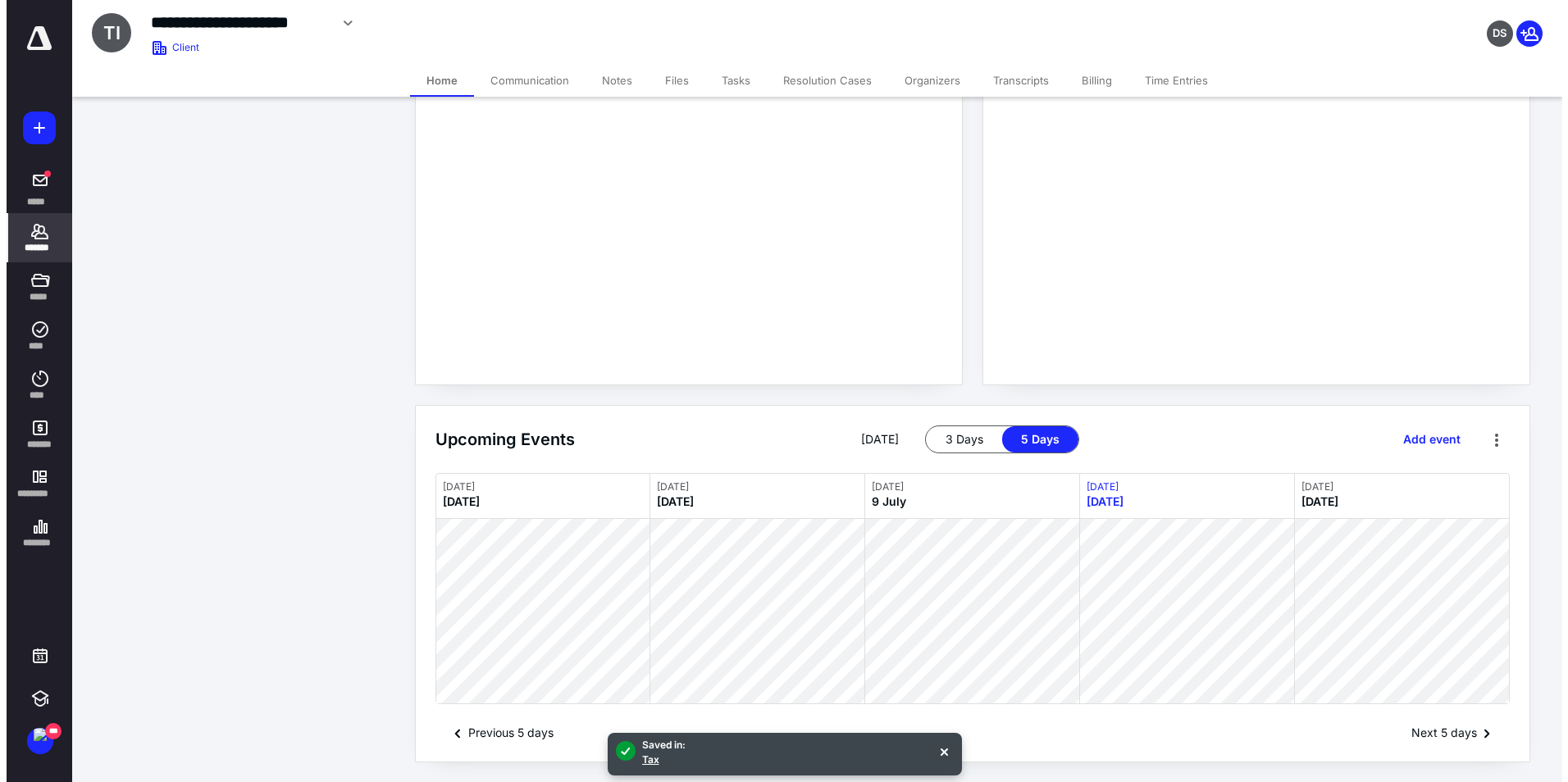 scroll, scrollTop: 0, scrollLeft: 0, axis: both 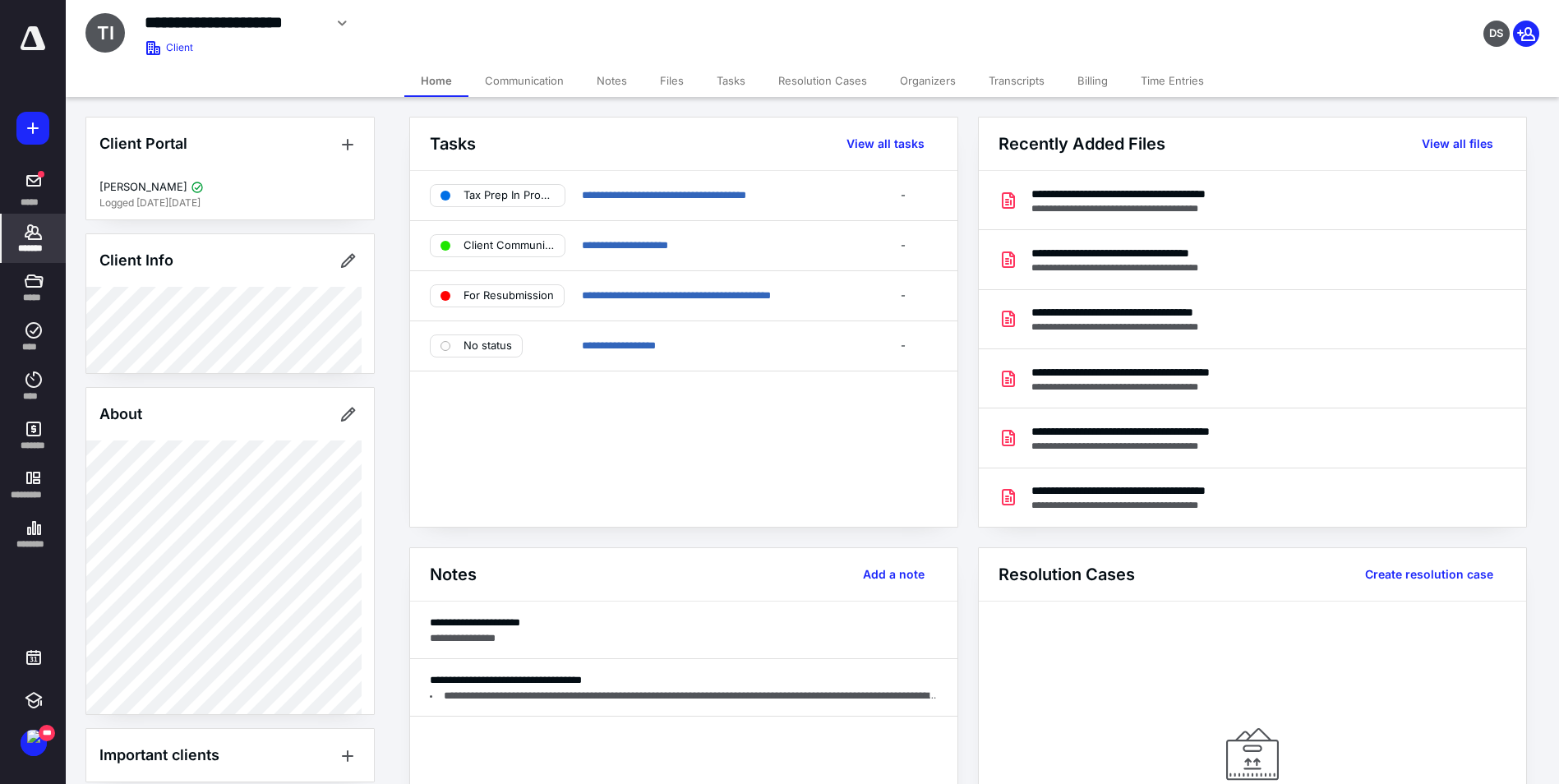 click on "Files" at bounding box center [671, 81] 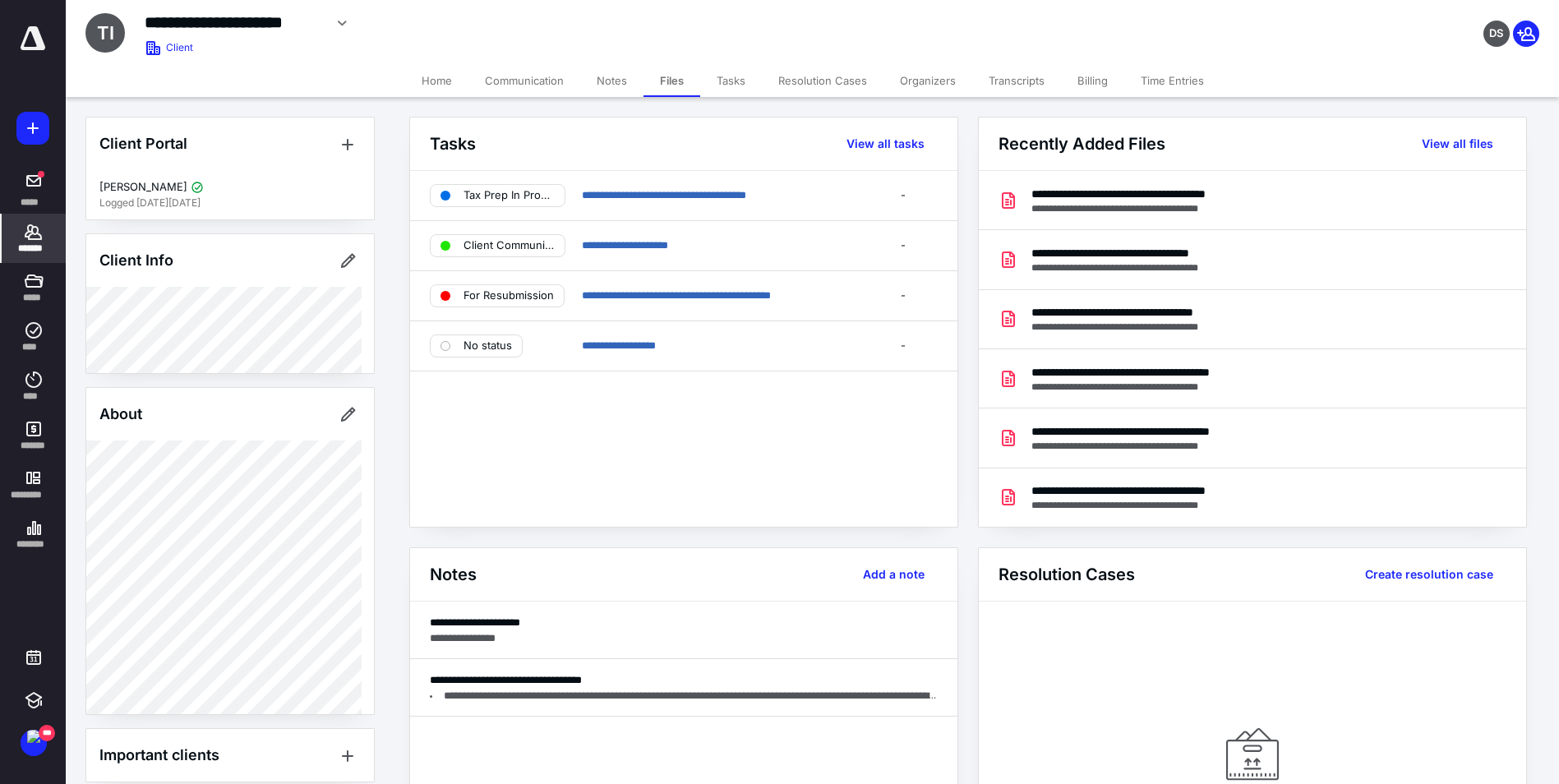 click on "Files" at bounding box center (671, 81) 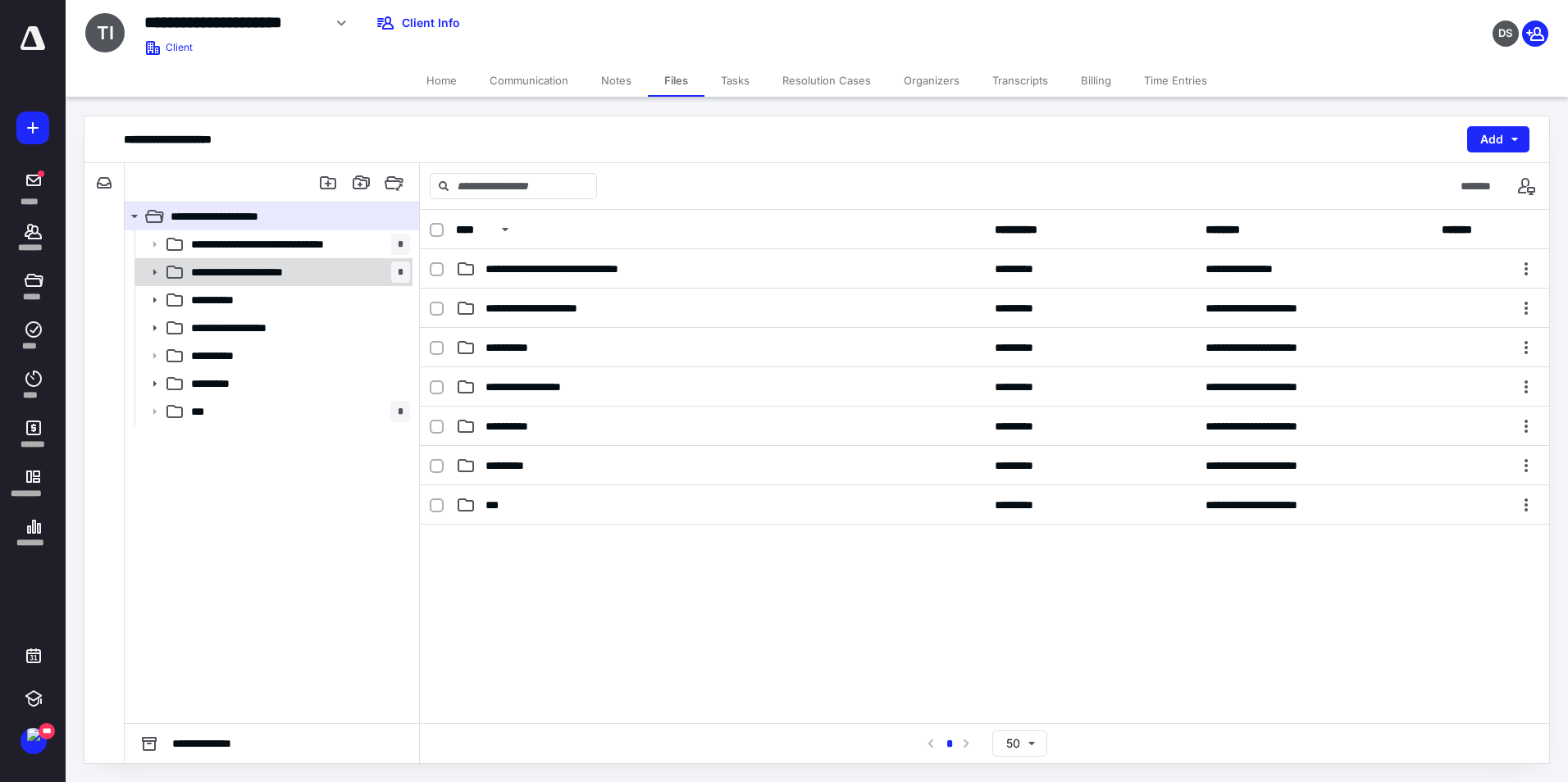 click on "**********" at bounding box center (253, 272) 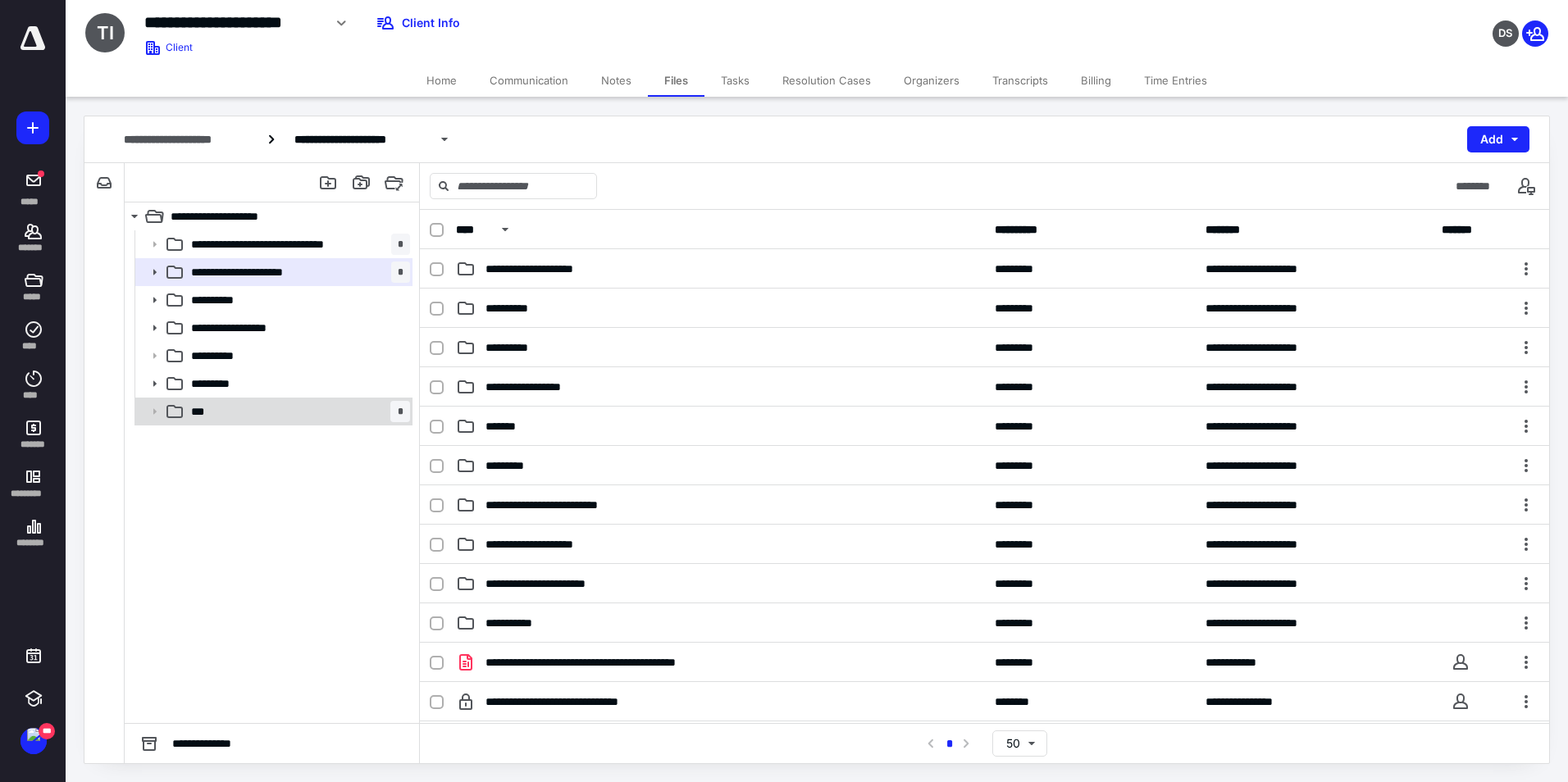 click on "*** *" at bounding box center (297, 411) 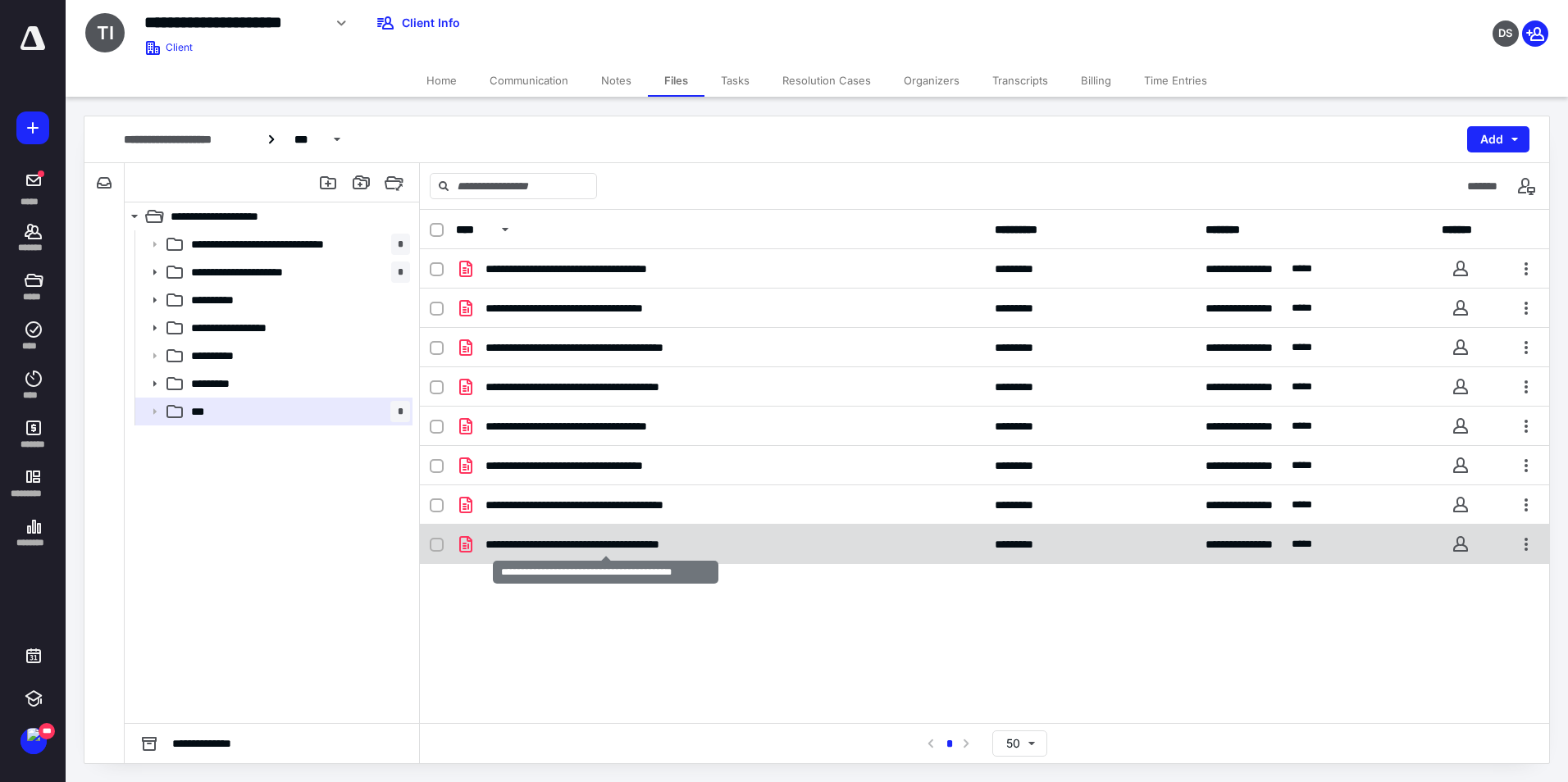 click on "**********" at bounding box center [605, 544] 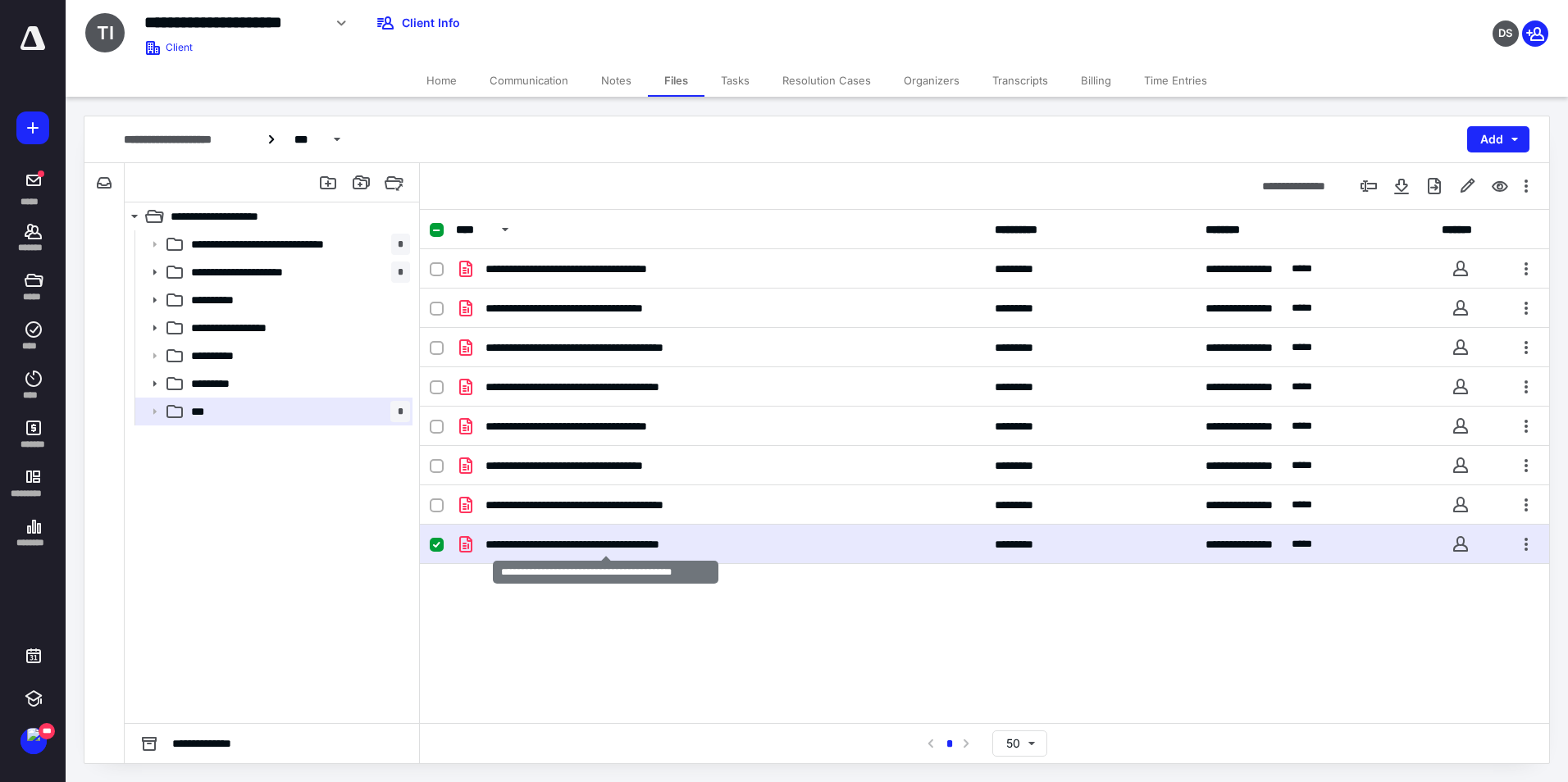 click on "**********" at bounding box center [605, 544] 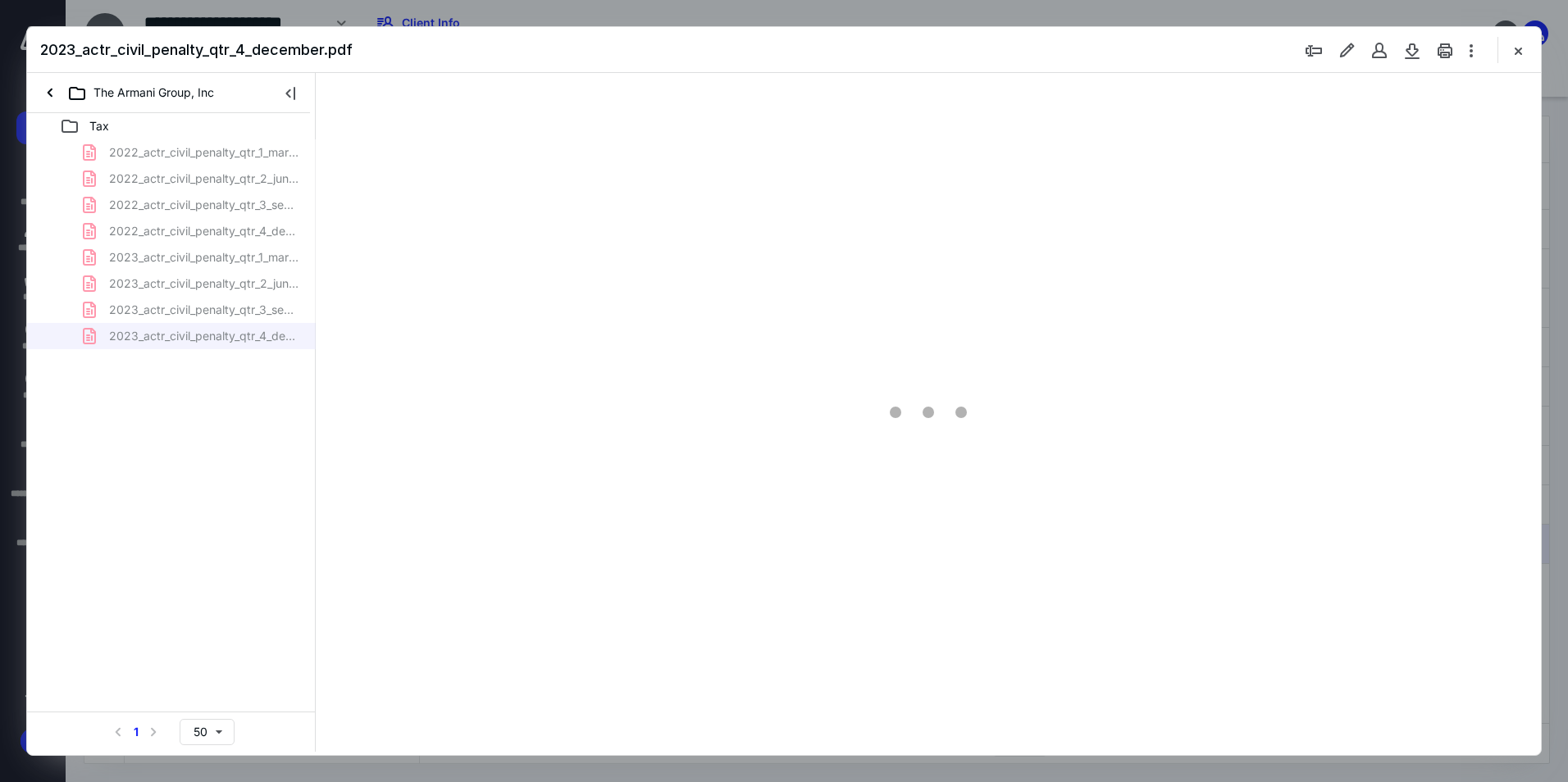 scroll, scrollTop: 0, scrollLeft: 0, axis: both 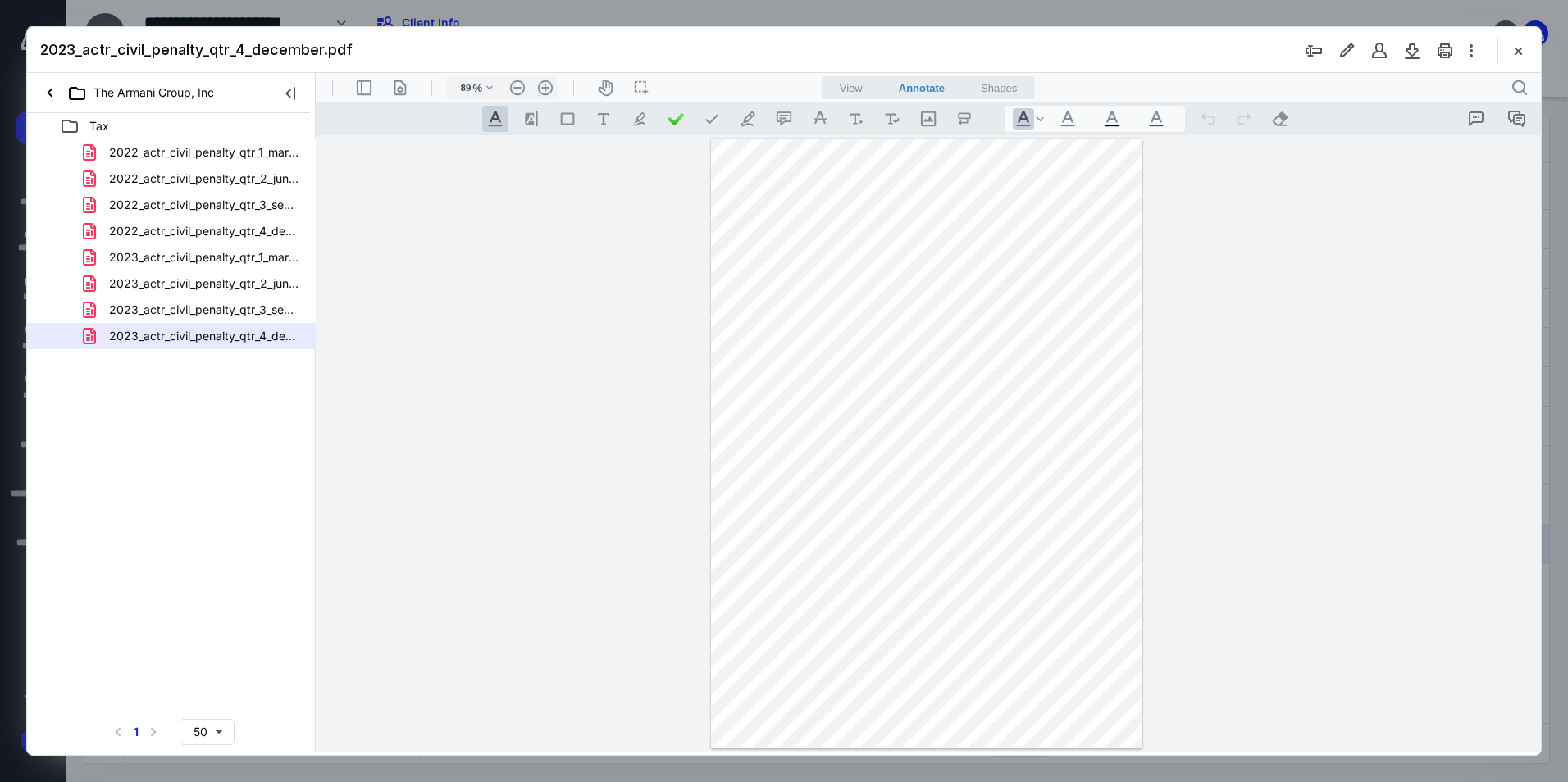 click on "Tax 2022_actr_civil_penalty_qtr_1_march.pdf 2022_actr_civil_penalty_qtr_2_june.pdf 2022_actr_civil_penalty_qtr_3_september.pdf 2022_actr_civil_penalty_qtr_4_december.pdf 2023_actr_civil_penalty_qtr_1_march.pdf 2023_actr_civil_penalty_qtr_2_june.pdf 2023_actr_civil_penalty_qtr_3_september.pdf 2023_actr_civil_penalty_qtr_4_december.pdf Select a page number for more results 1 50" at bounding box center (171, 432) 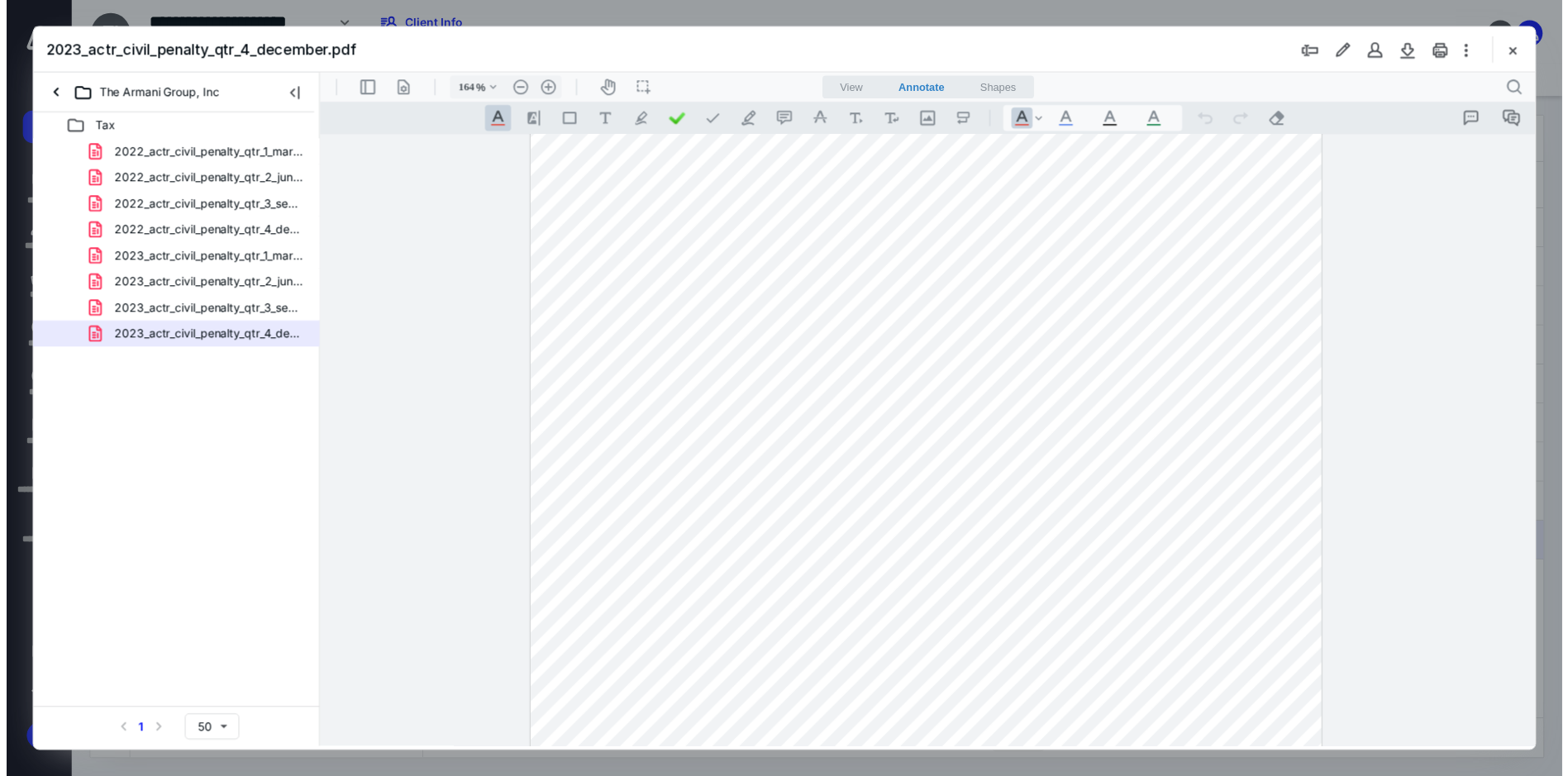 scroll, scrollTop: 0, scrollLeft: 0, axis: both 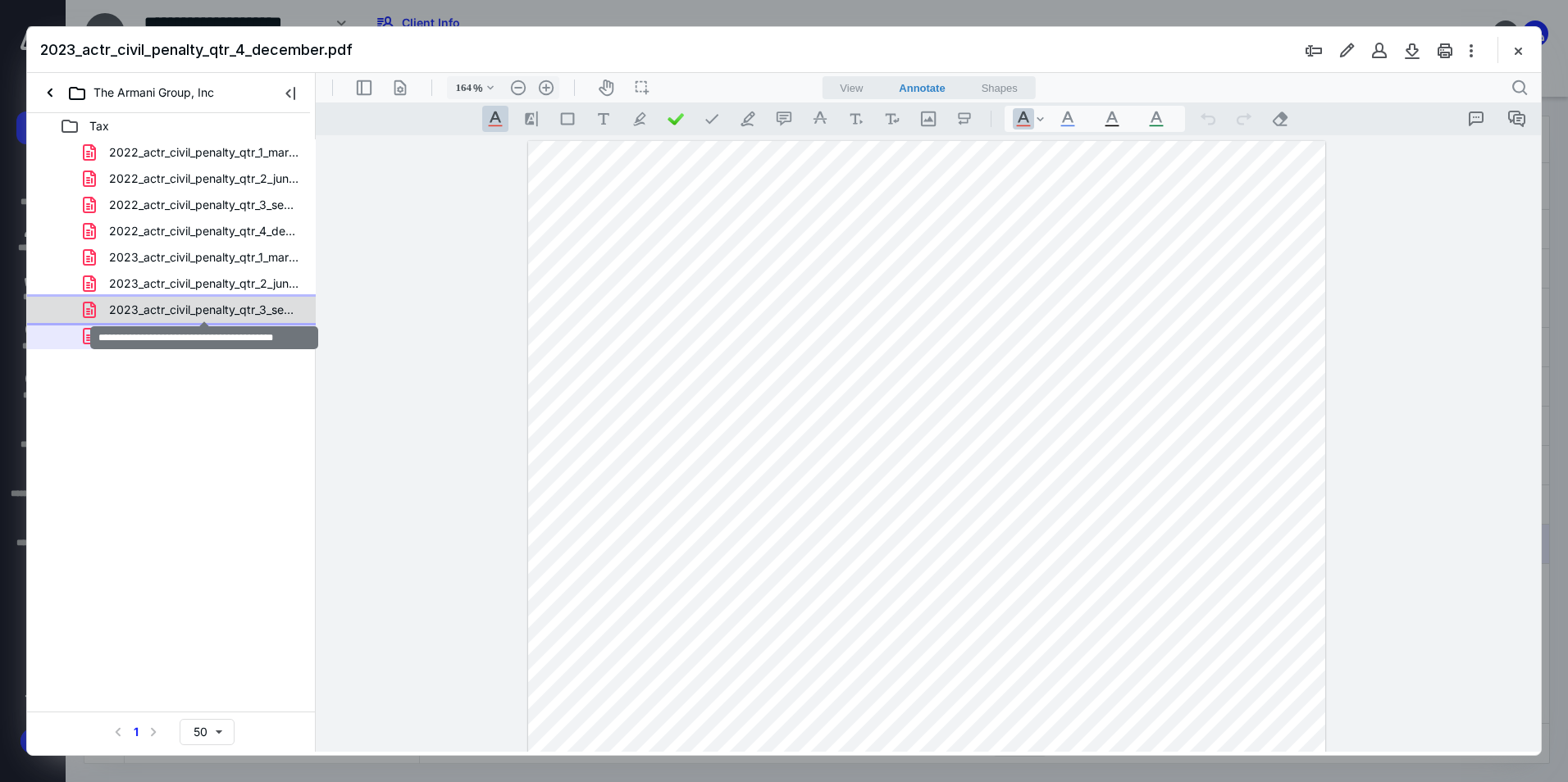 click on "2023_actr_civil_penalty_qtr_3_september.pdf" at bounding box center [204, 310] 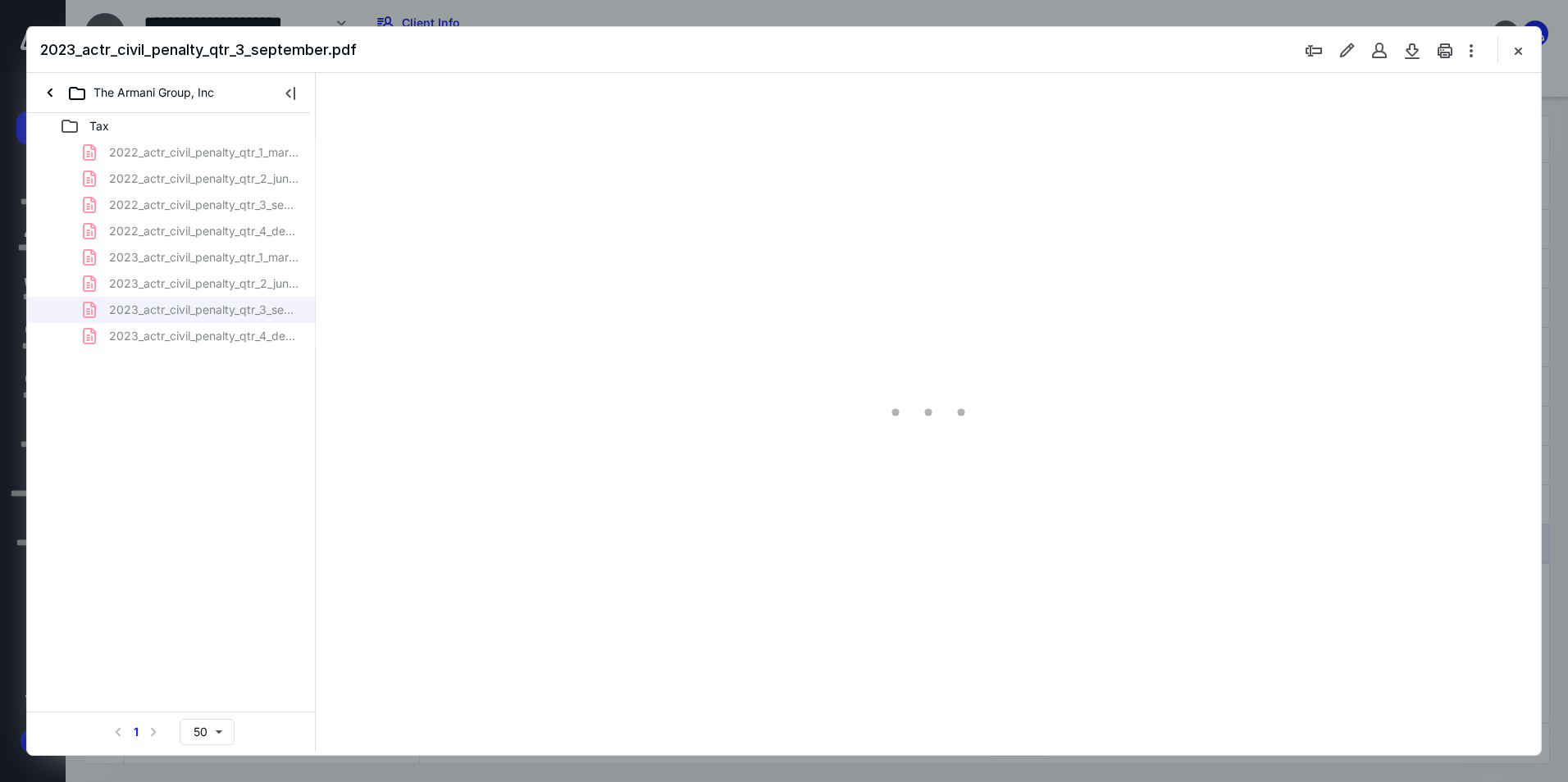 type on "89" 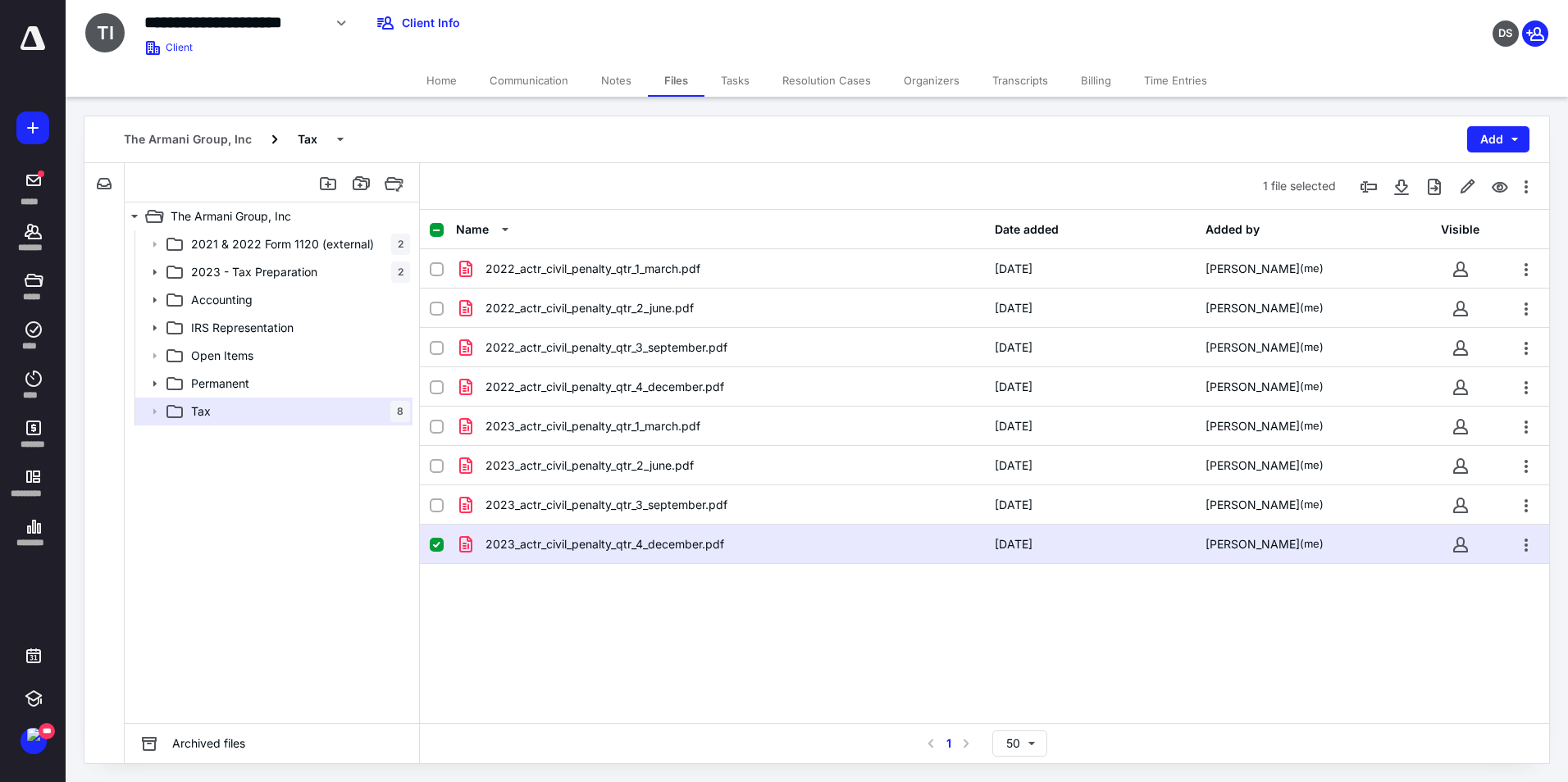 click on "Transcripts" at bounding box center (1020, 80) 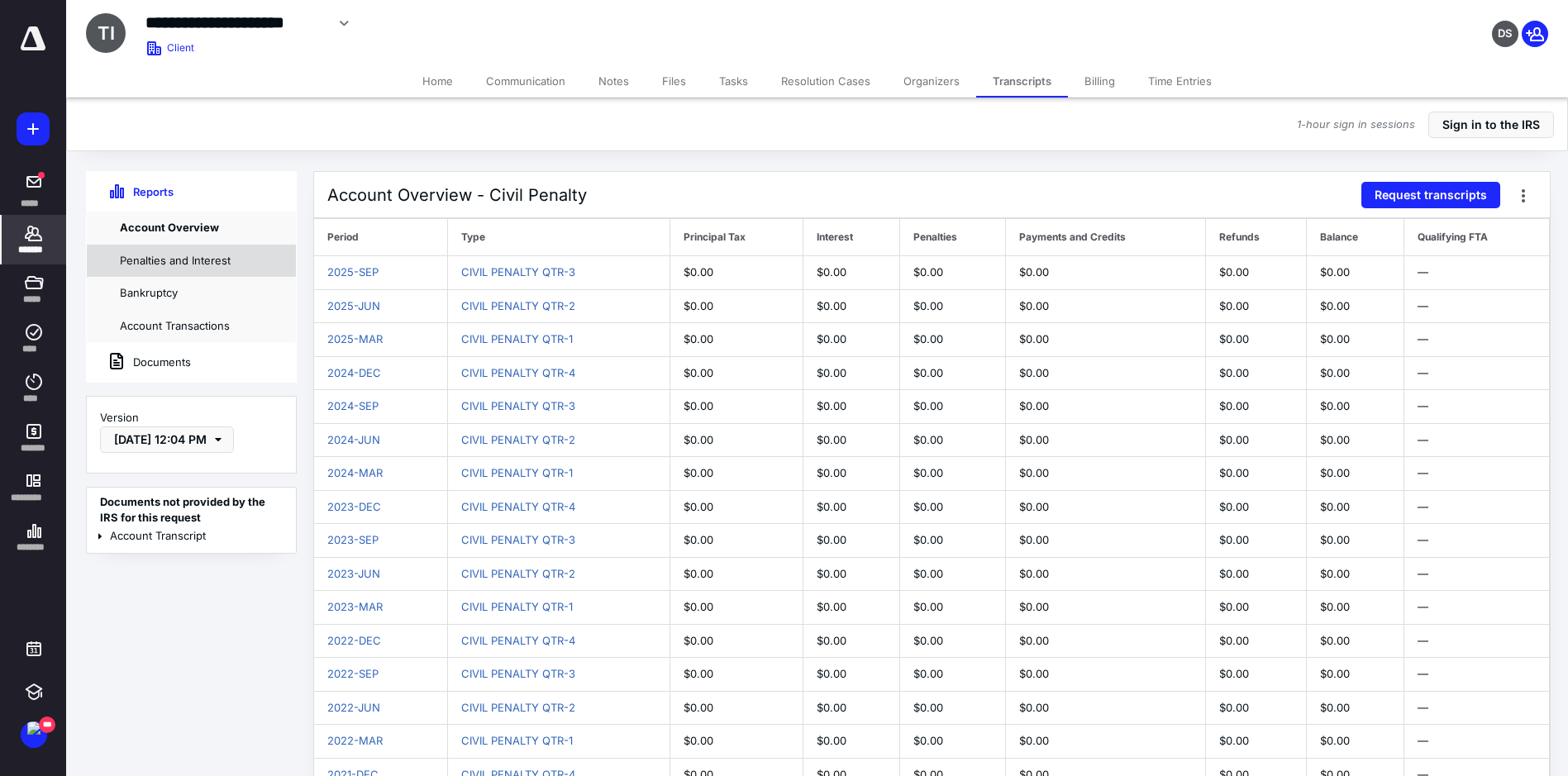 click on "Penalties and Interest" at bounding box center [191, 261] 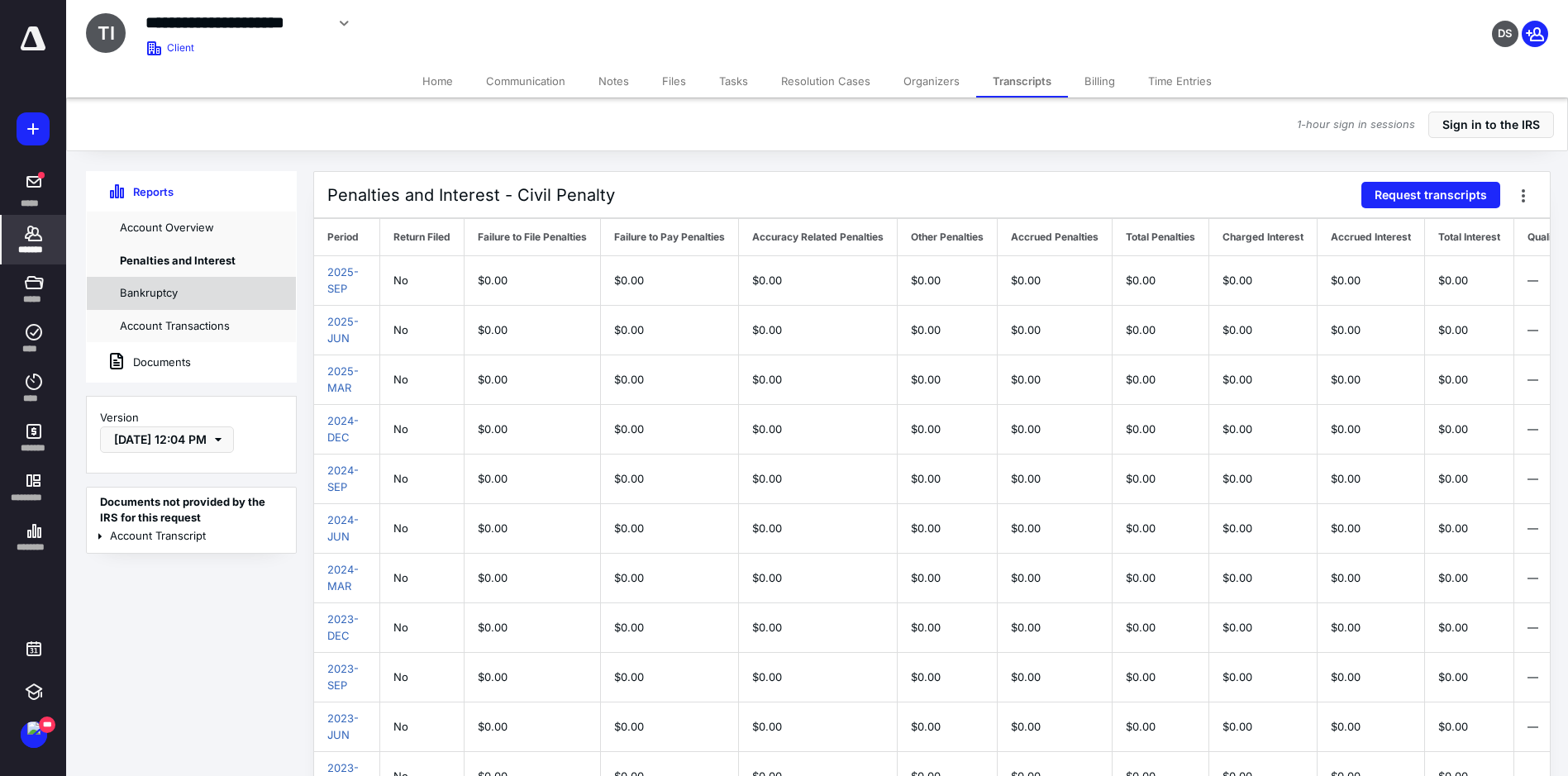 click on "Bankruptcy" at bounding box center [191, 293] 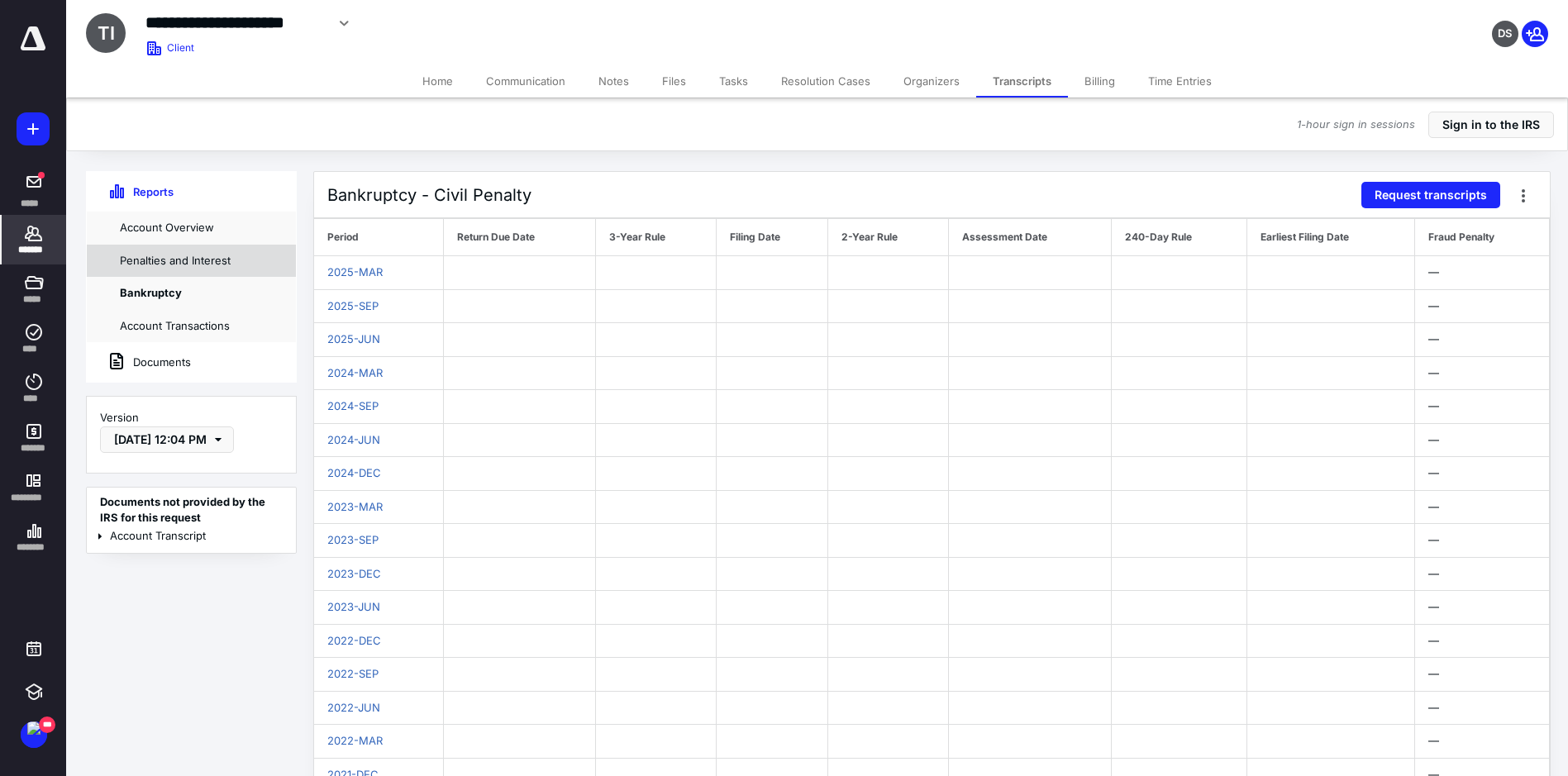 click on "Penalties and Interest" at bounding box center (191, 261) 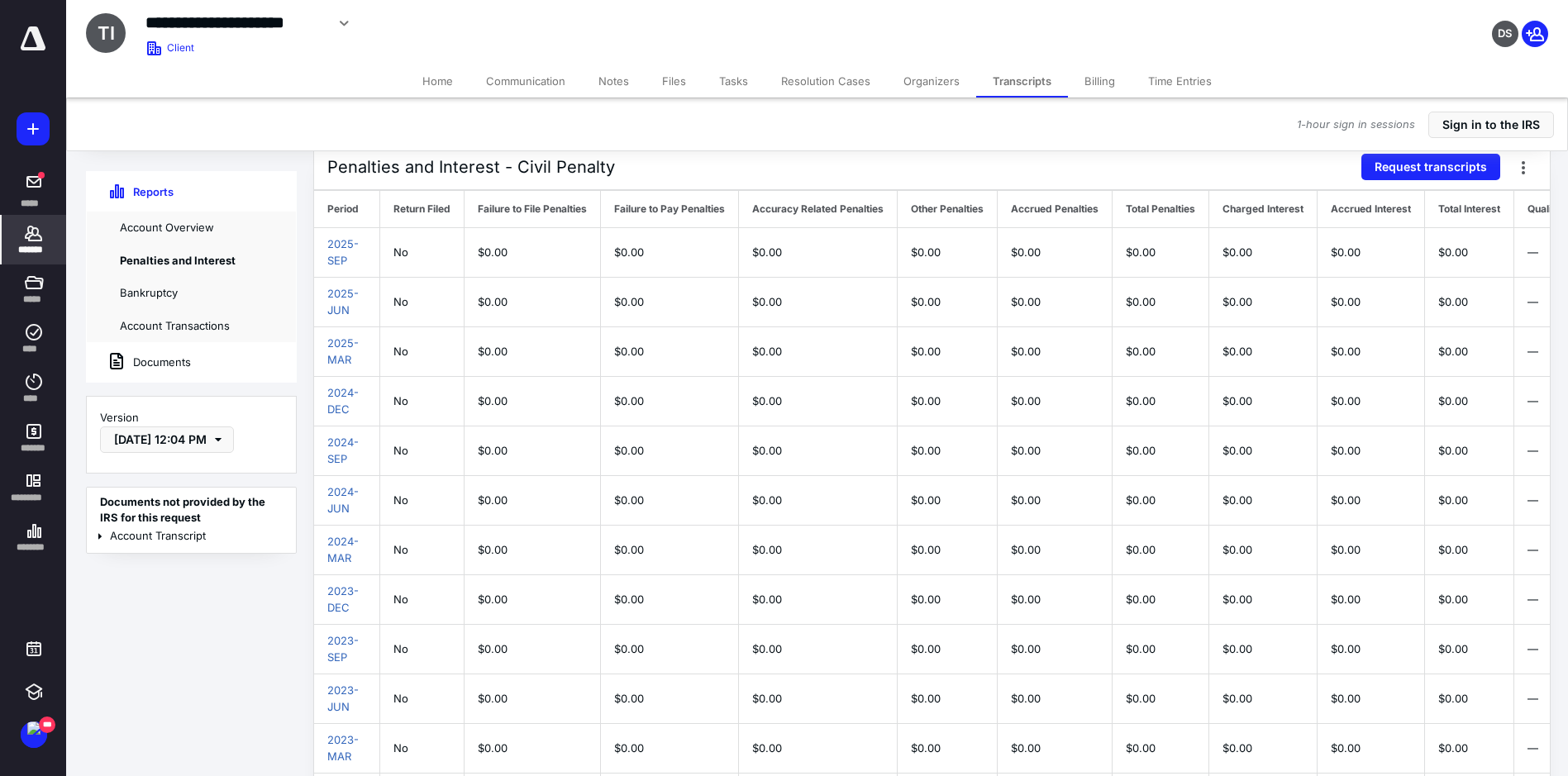 scroll, scrollTop: 0, scrollLeft: 0, axis: both 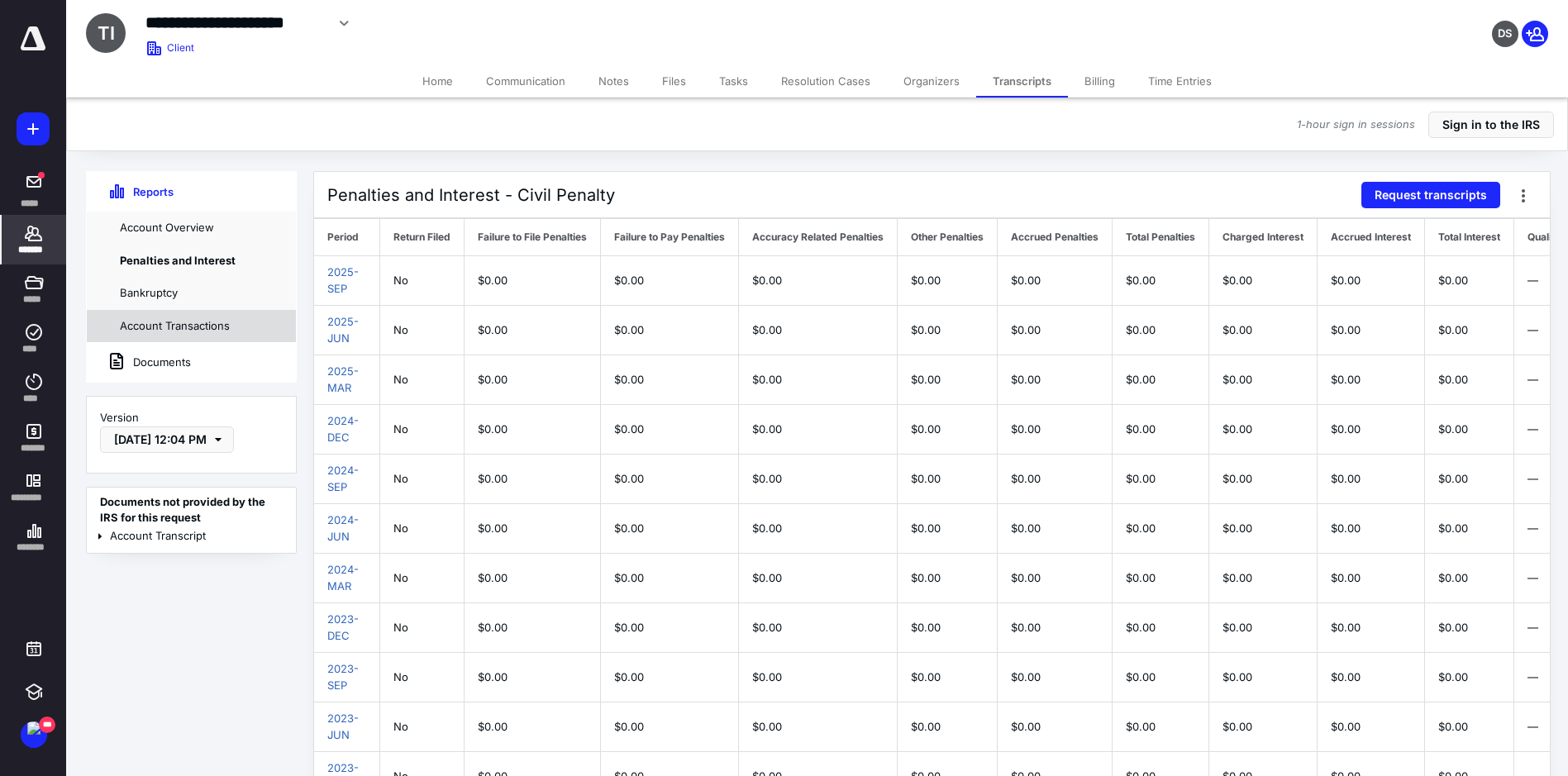 click on "Account Transactions" at bounding box center (191, 326) 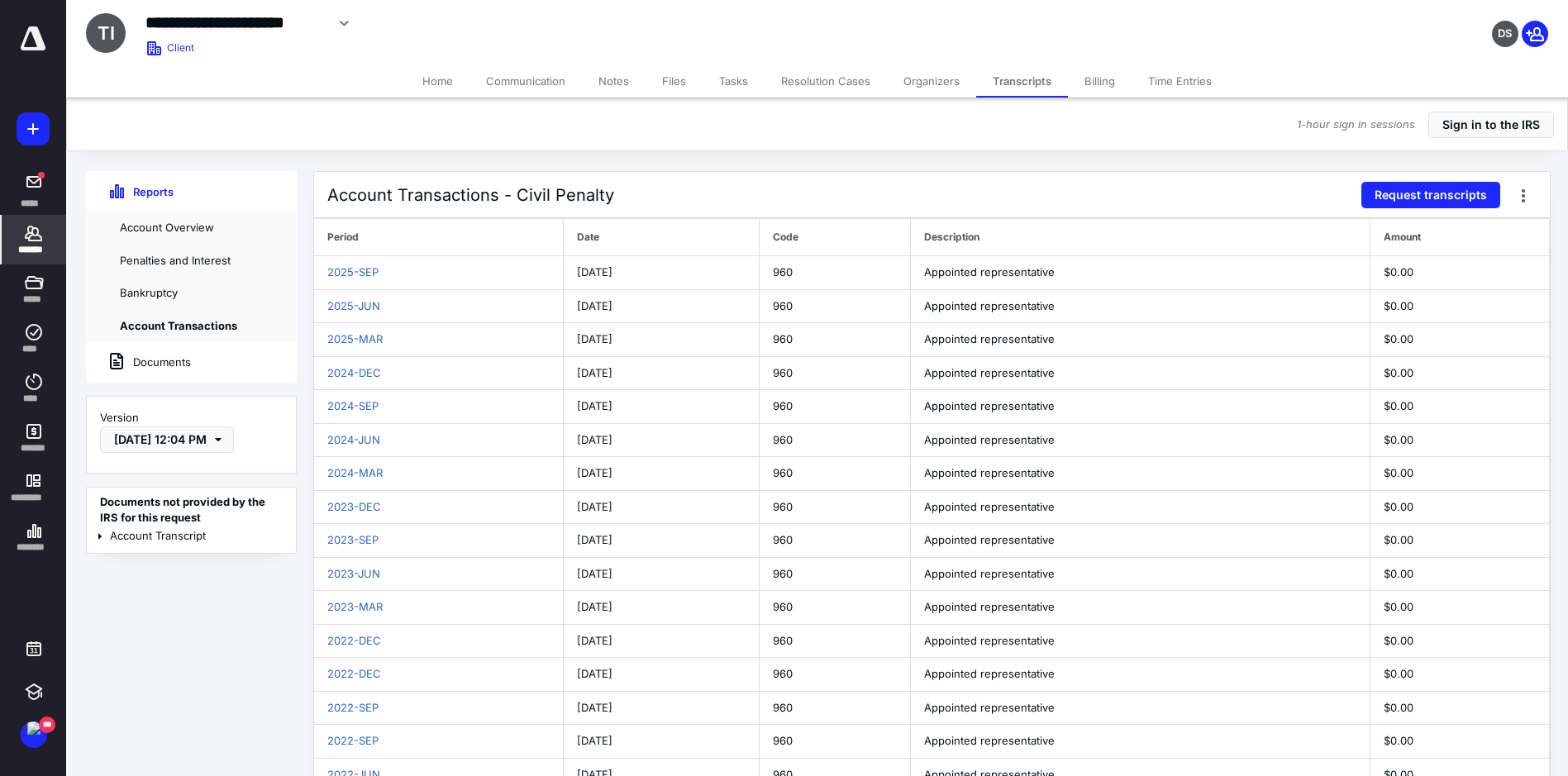 scroll, scrollTop: 0, scrollLeft: 17, axis: horizontal 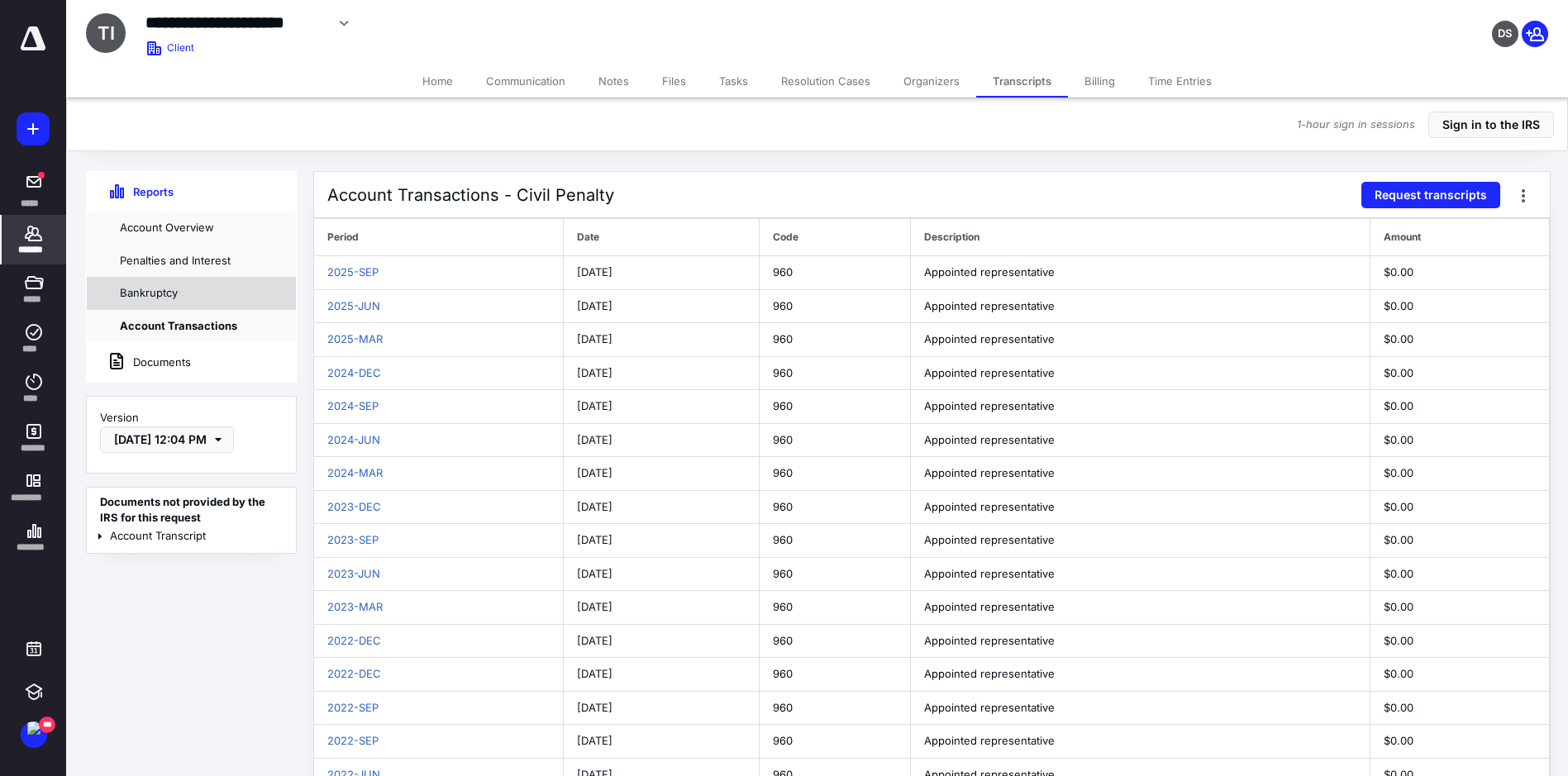 click on "Bankruptcy" at bounding box center (191, 293) 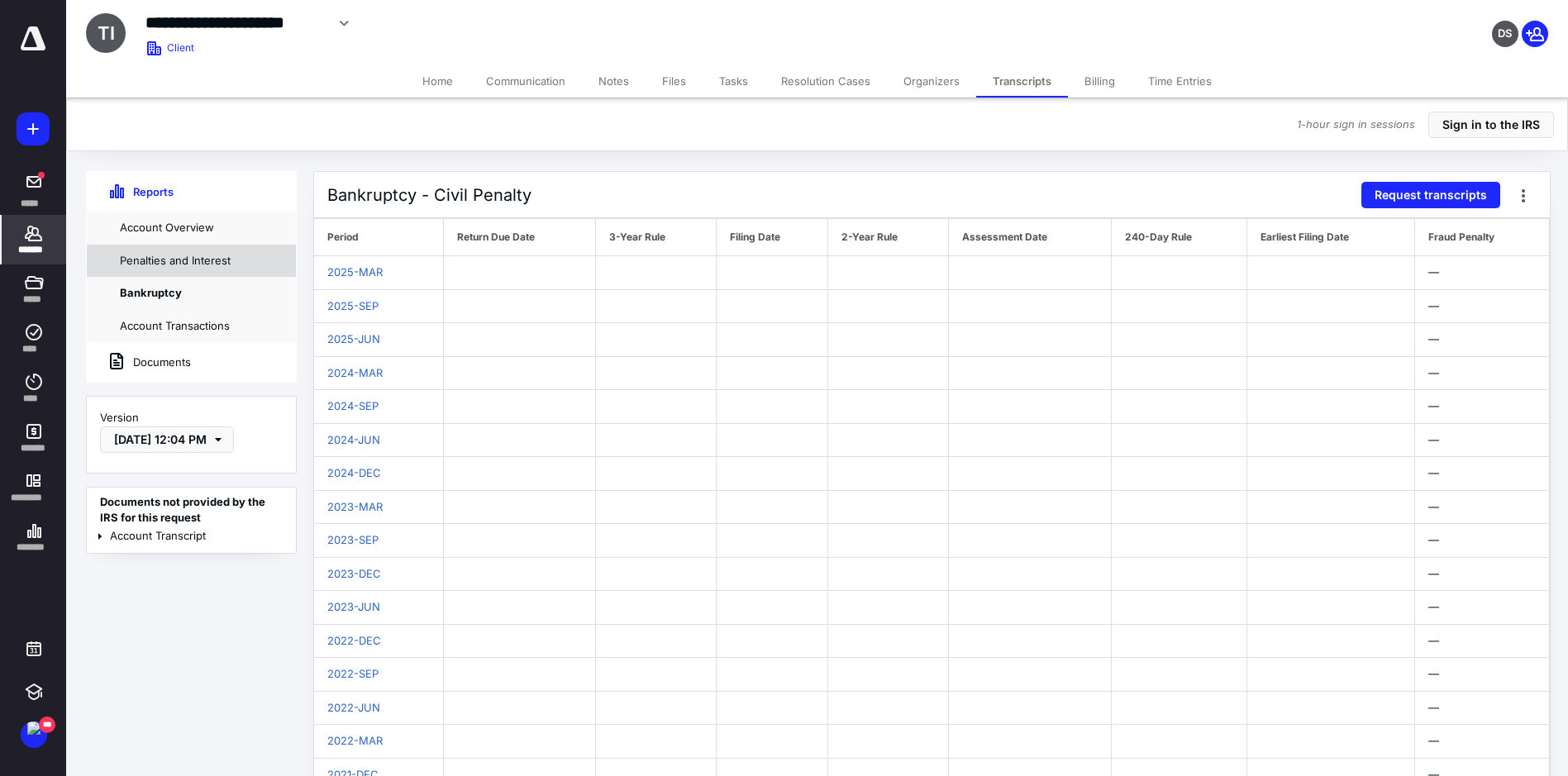 click on "Penalties and Interest" at bounding box center [191, 261] 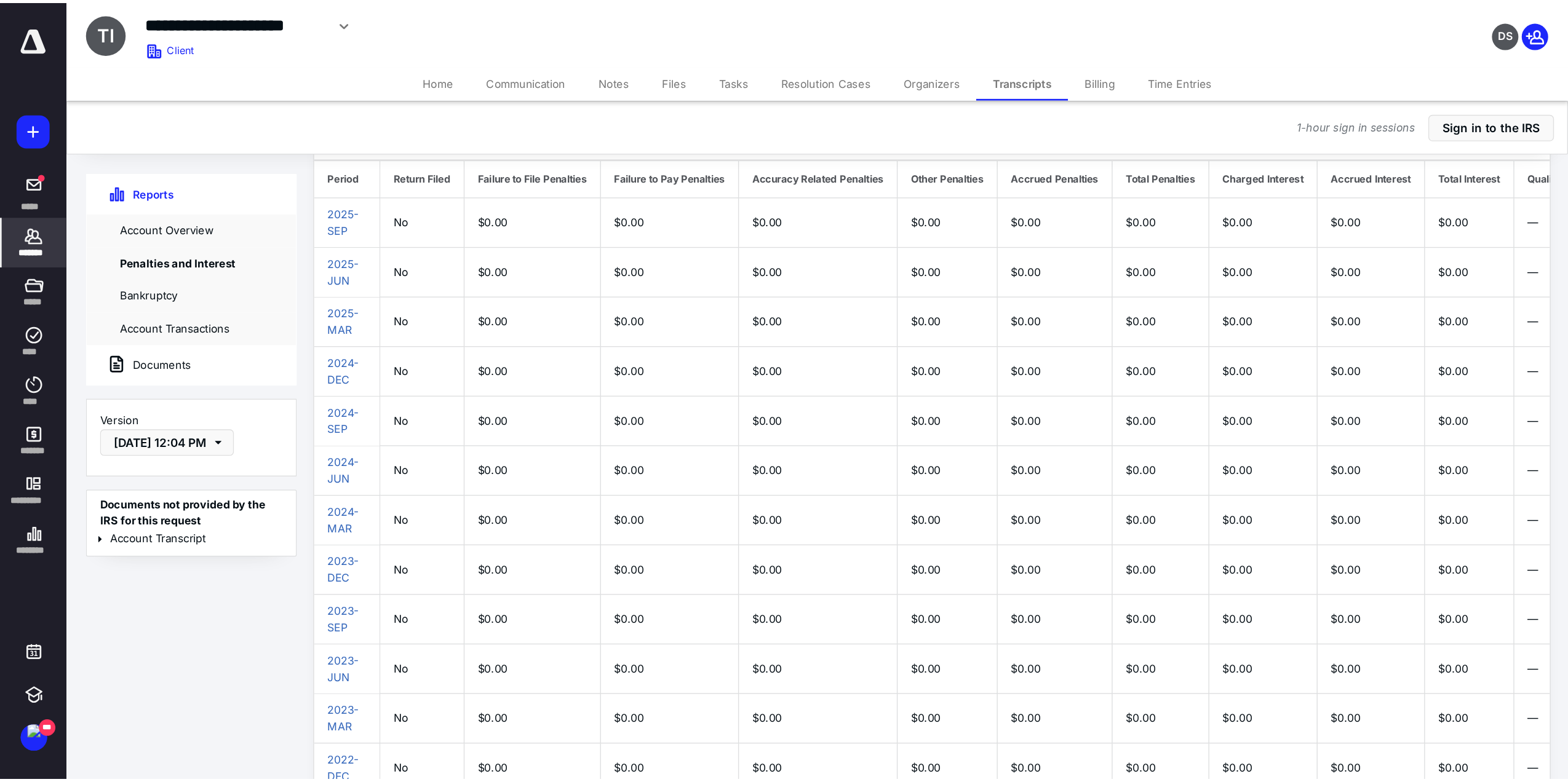 scroll, scrollTop: 0, scrollLeft: 0, axis: both 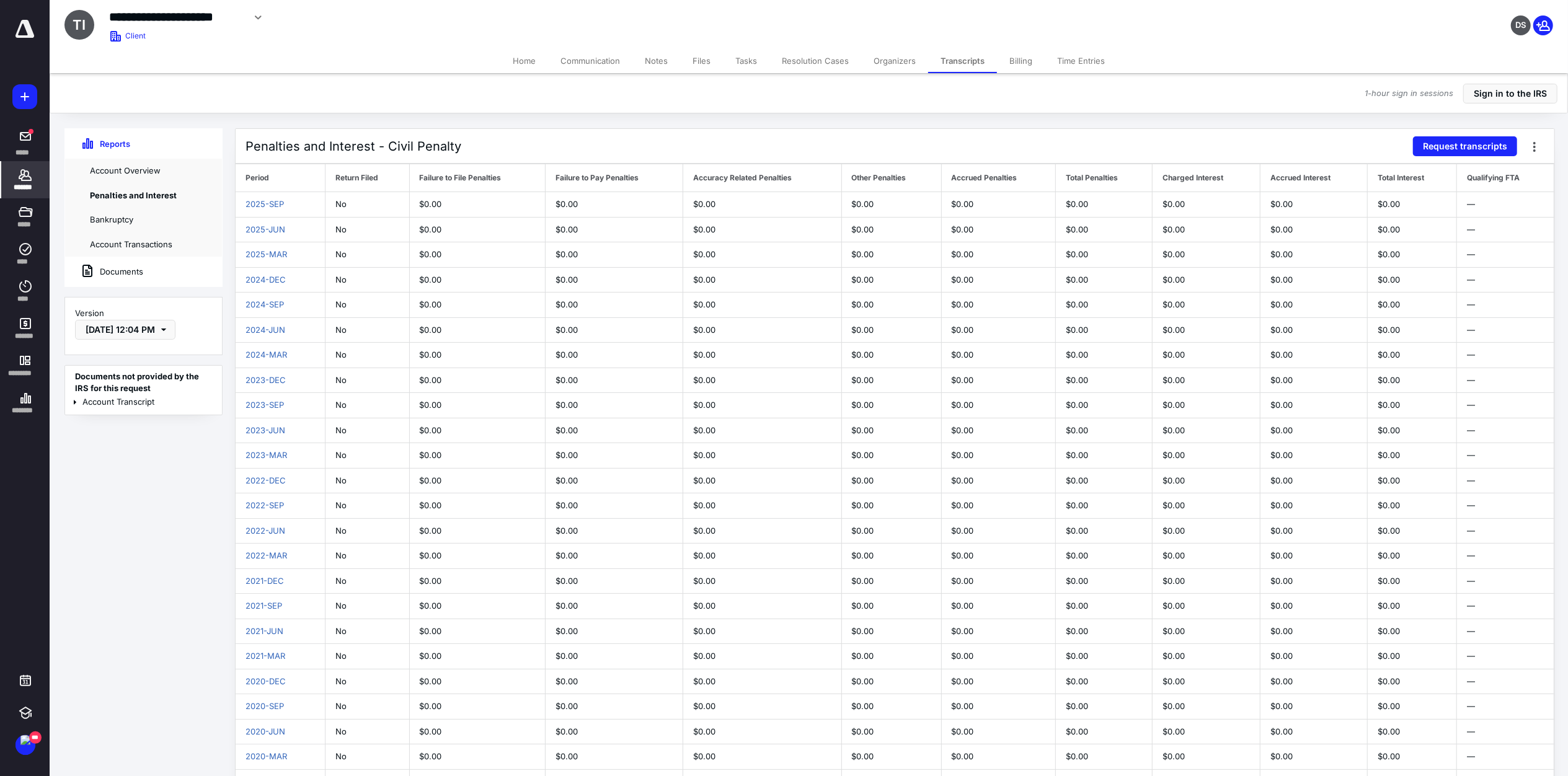 click on "***** ******* ***** **** **** ******* ********* ********" at bounding box center (25, 221) 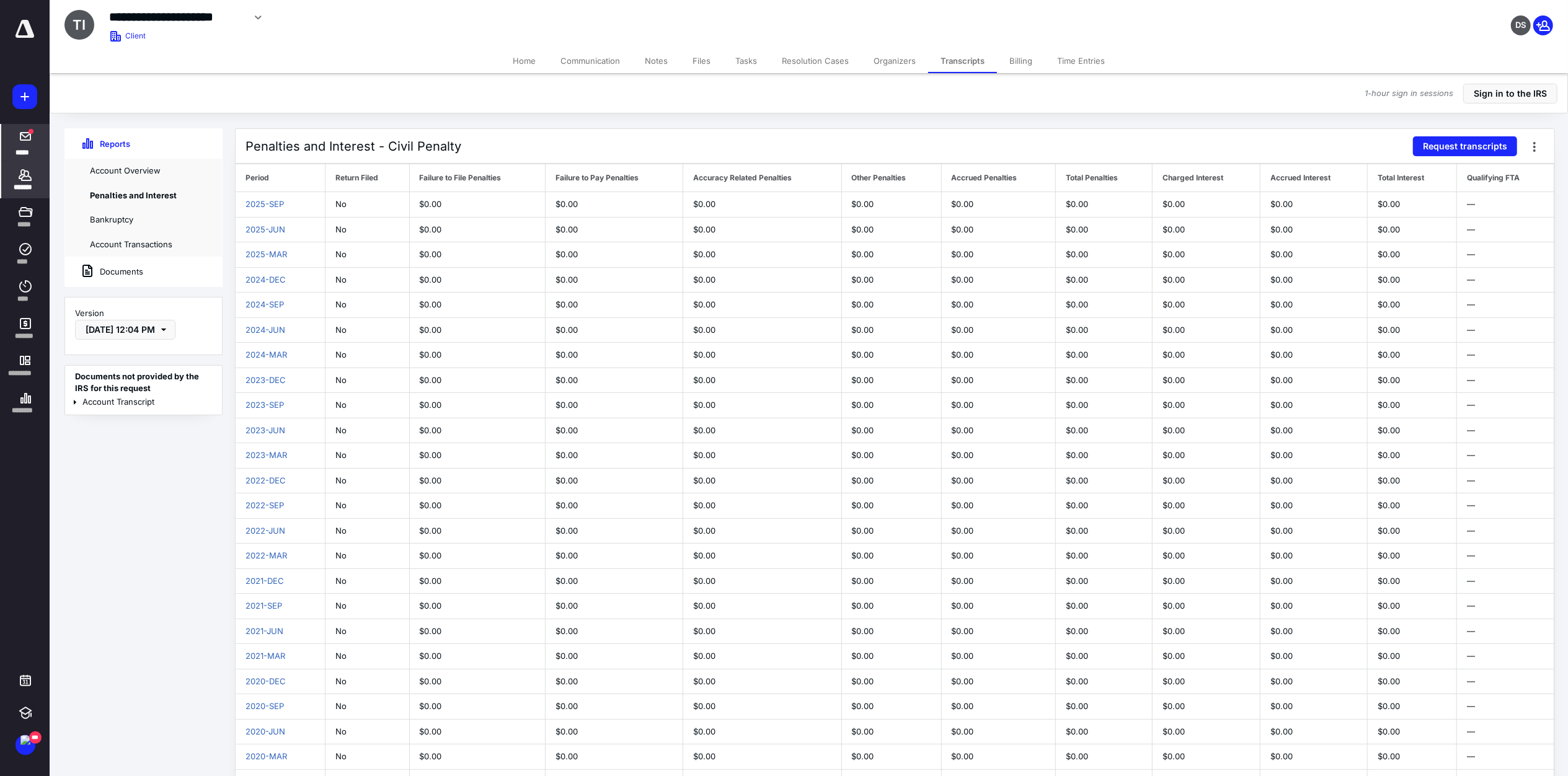 click 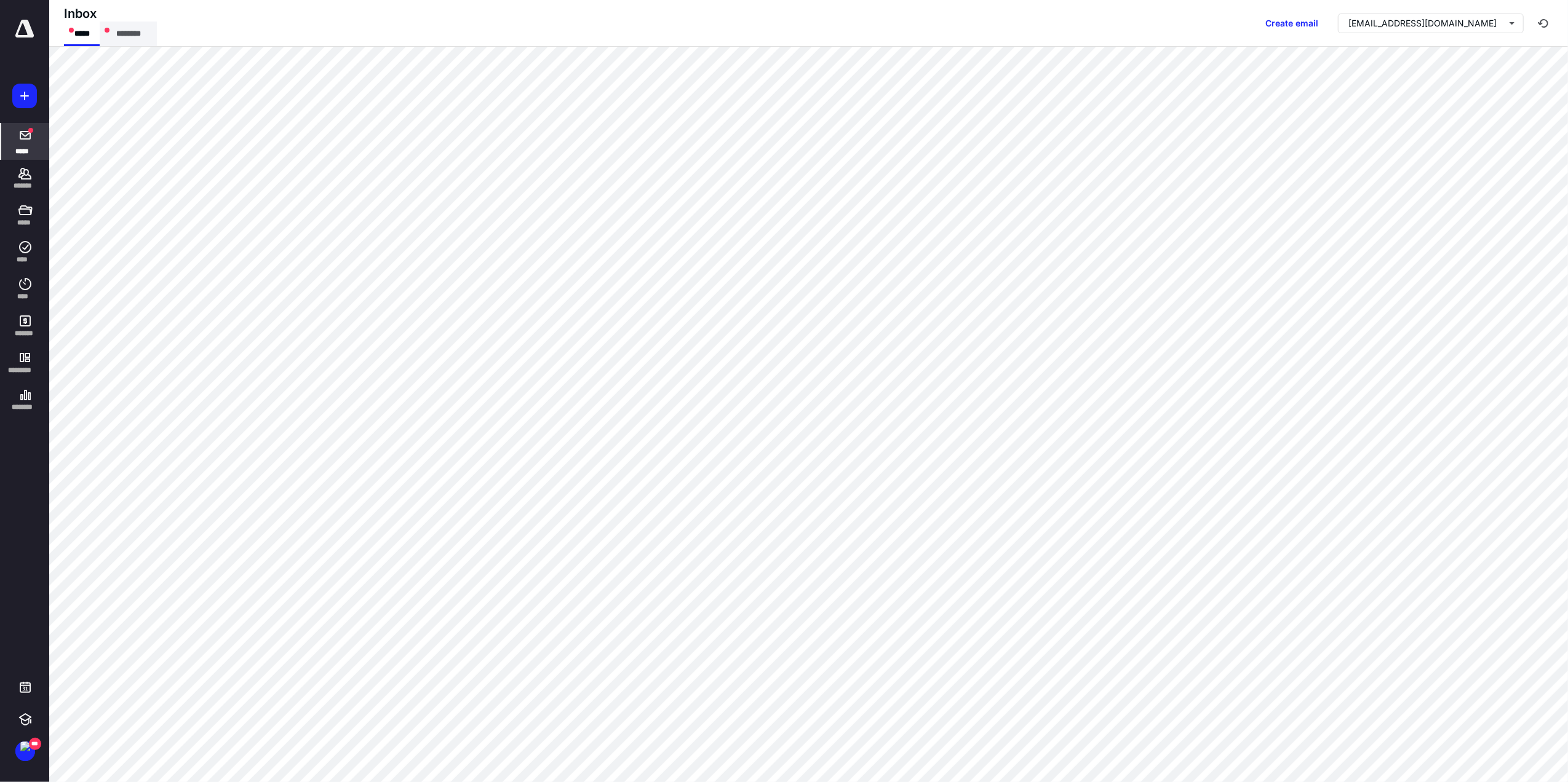 click on "********" at bounding box center [128, 34] 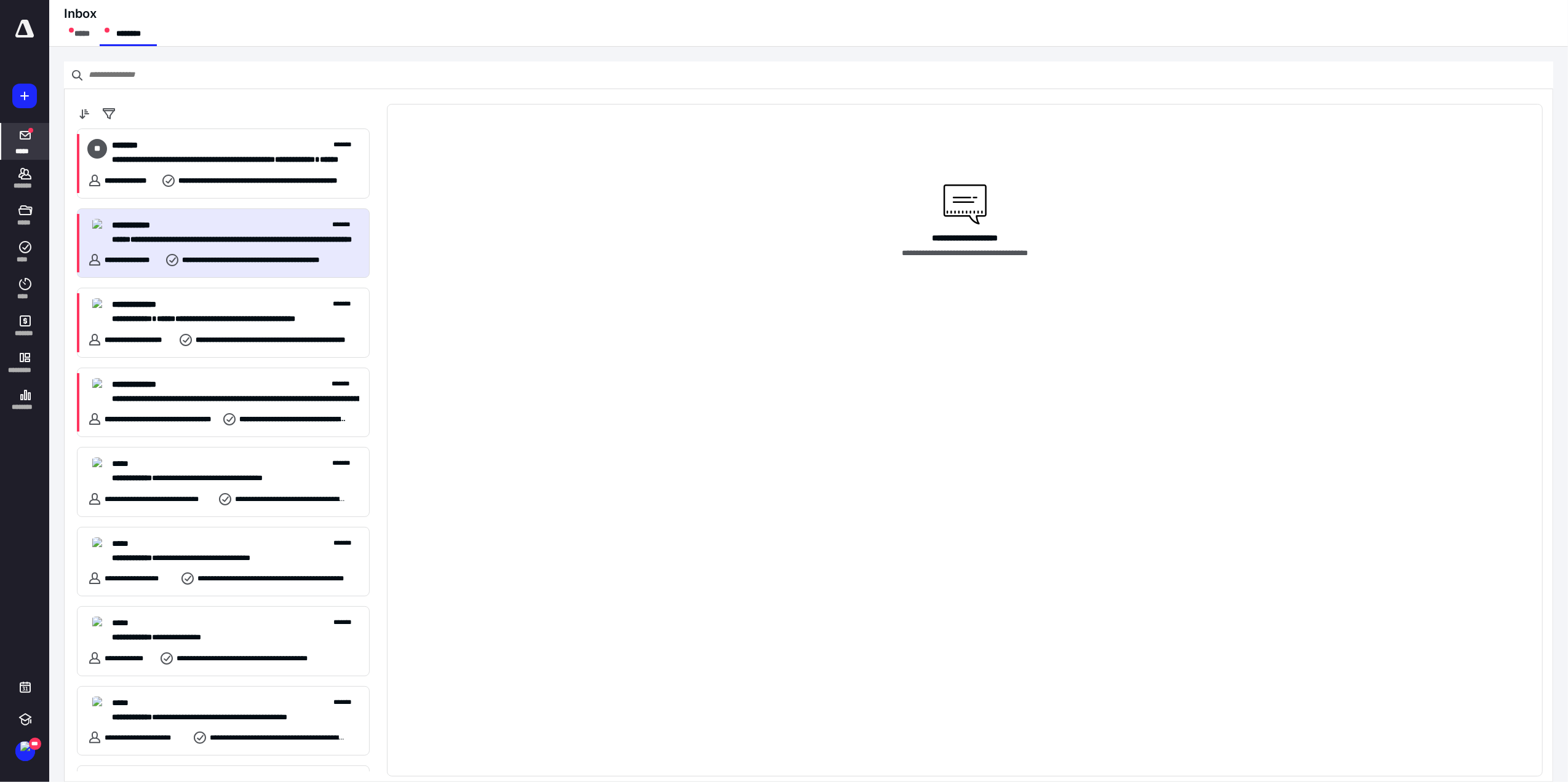 click on "**********" at bounding box center (223, 243) 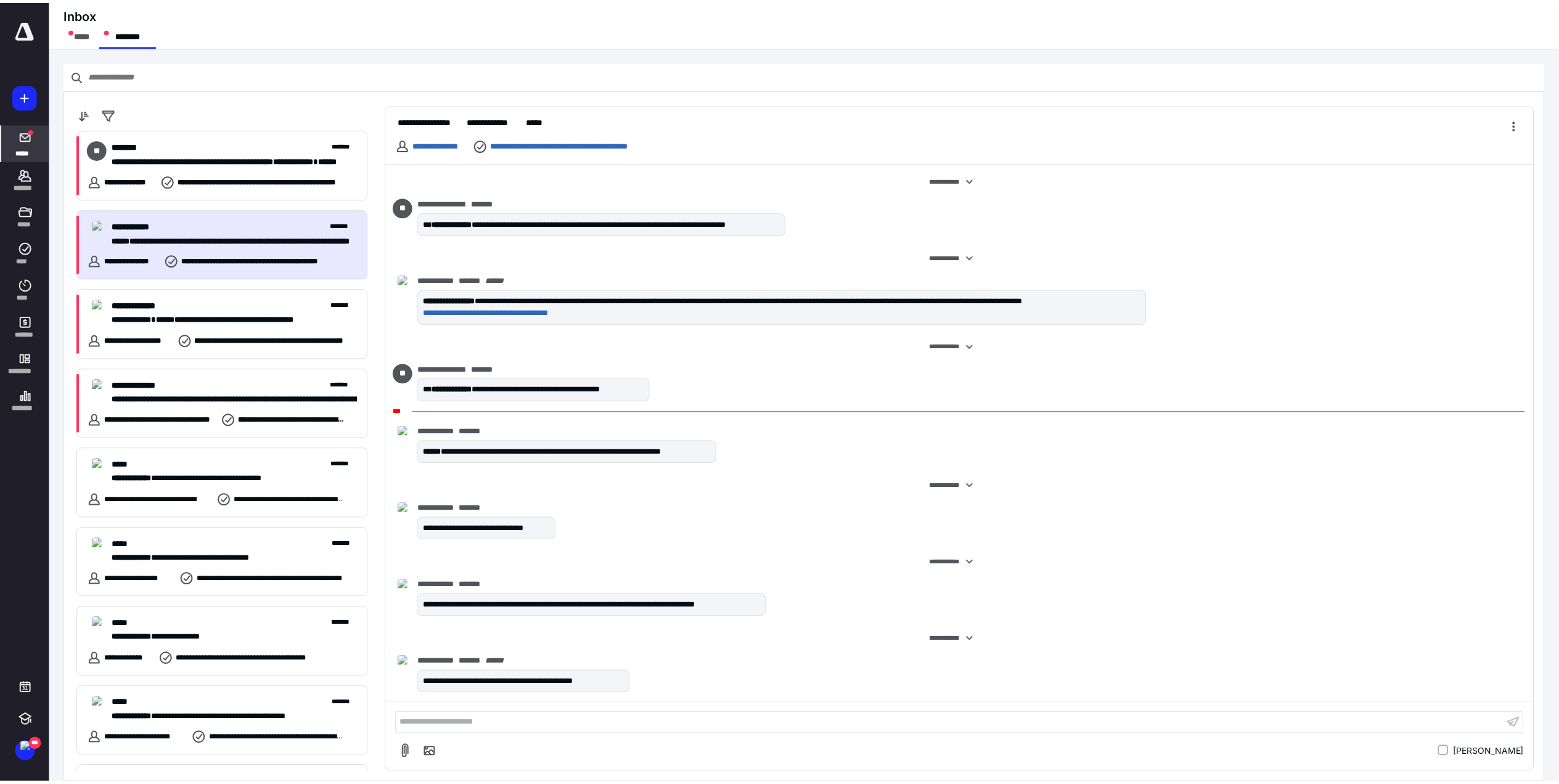 scroll, scrollTop: 8, scrollLeft: 0, axis: vertical 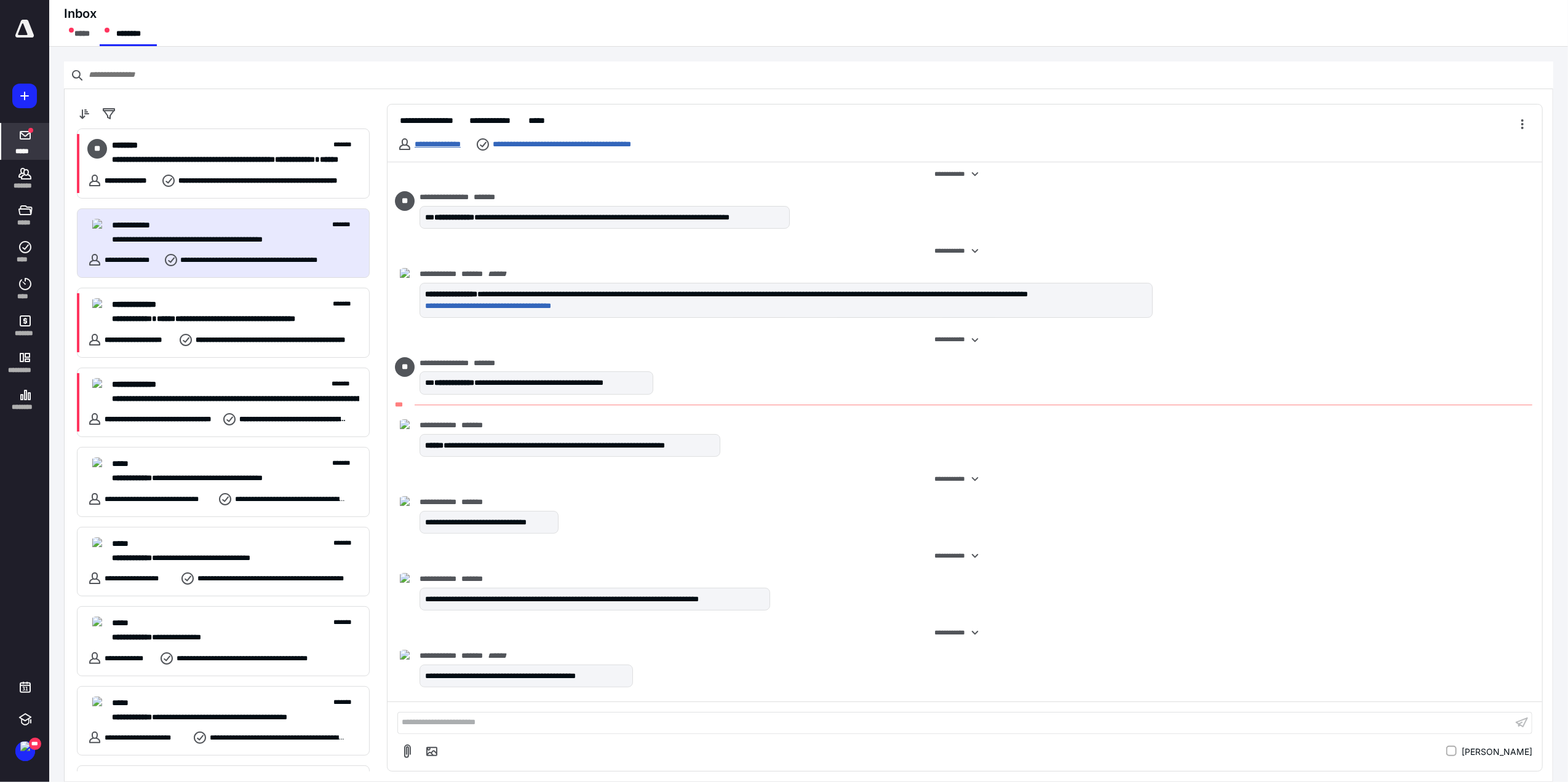 click on "**********" at bounding box center [437, 144] 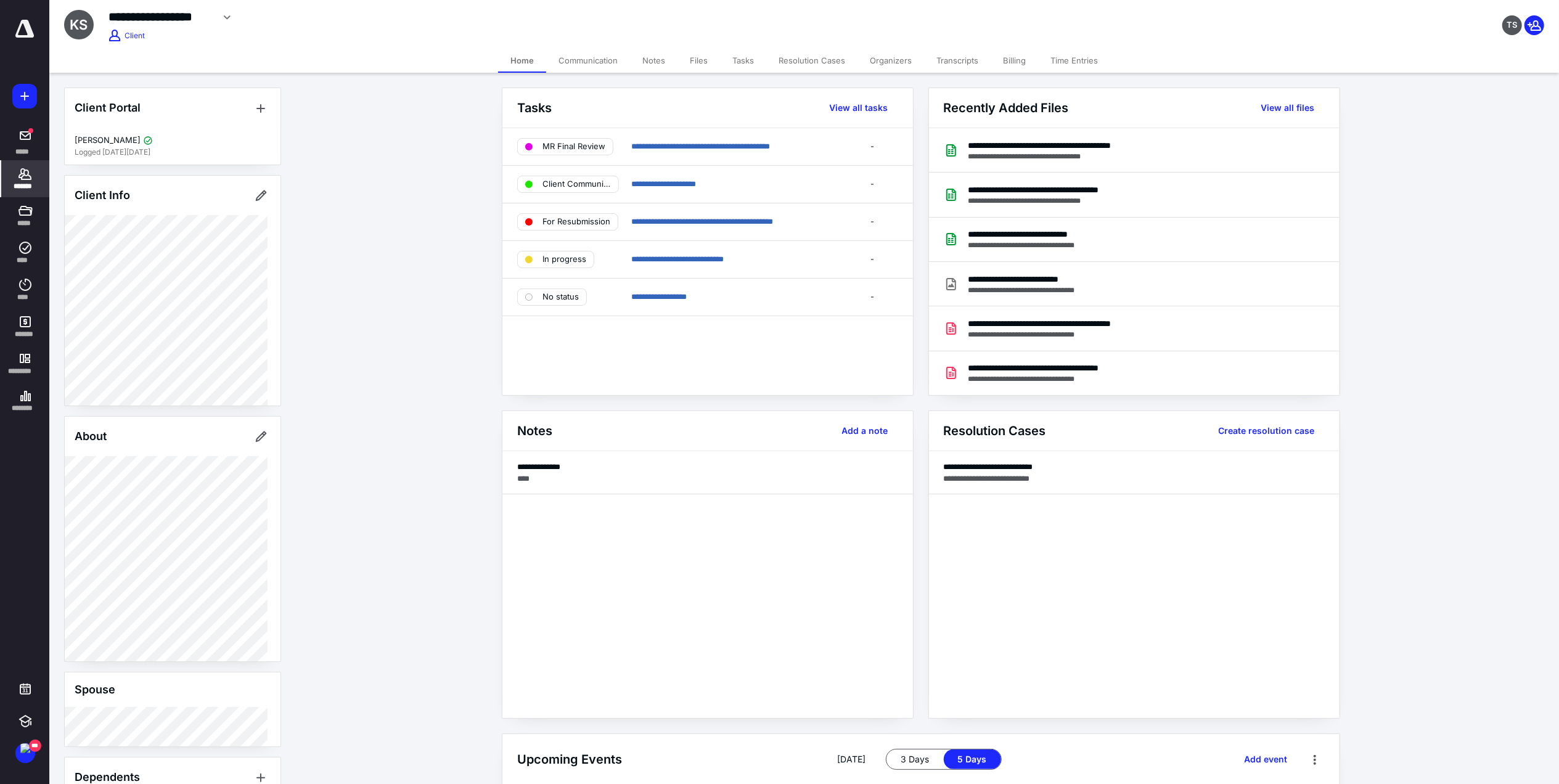 click on "Files" at bounding box center [698, 60] 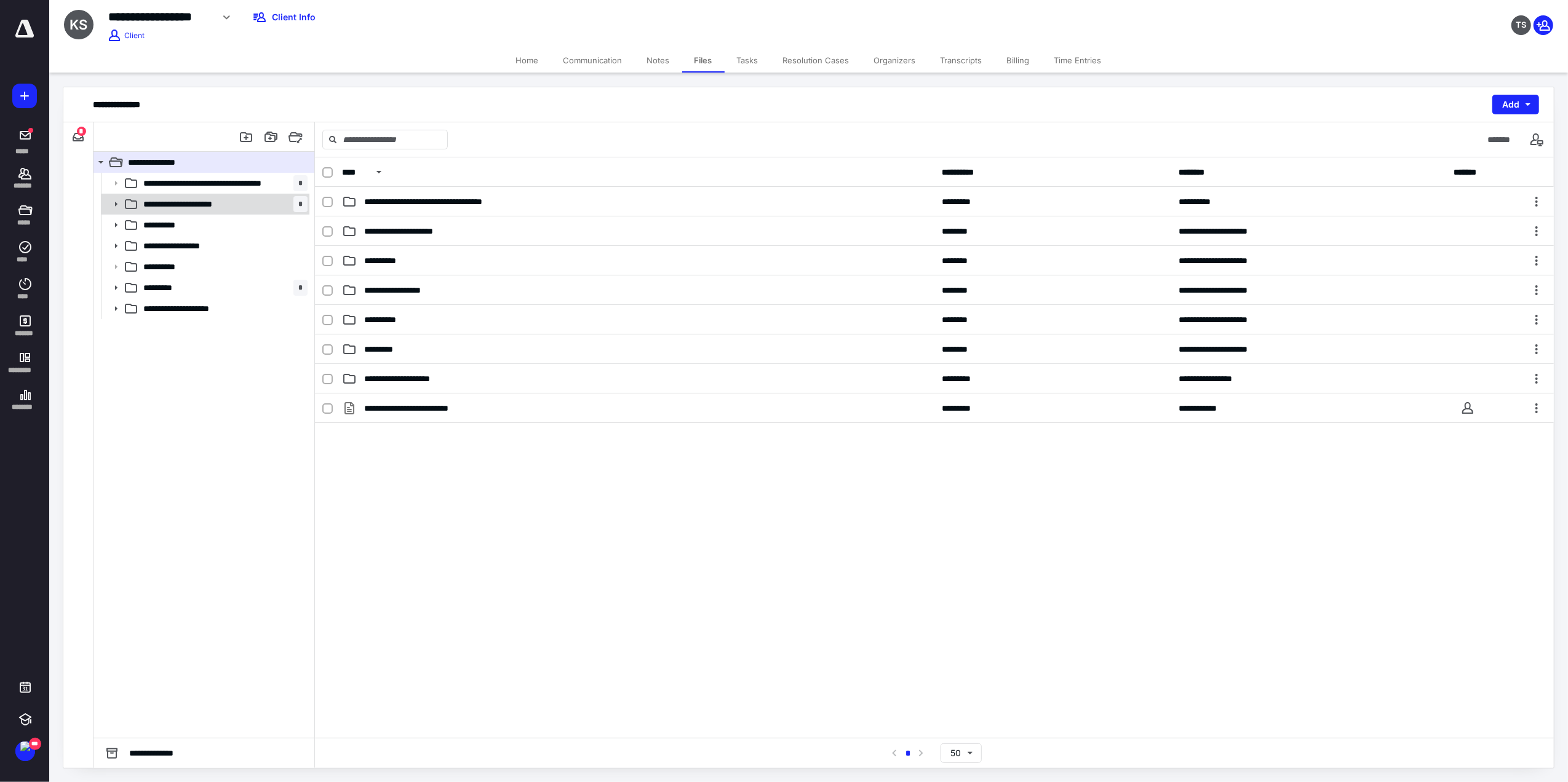 click 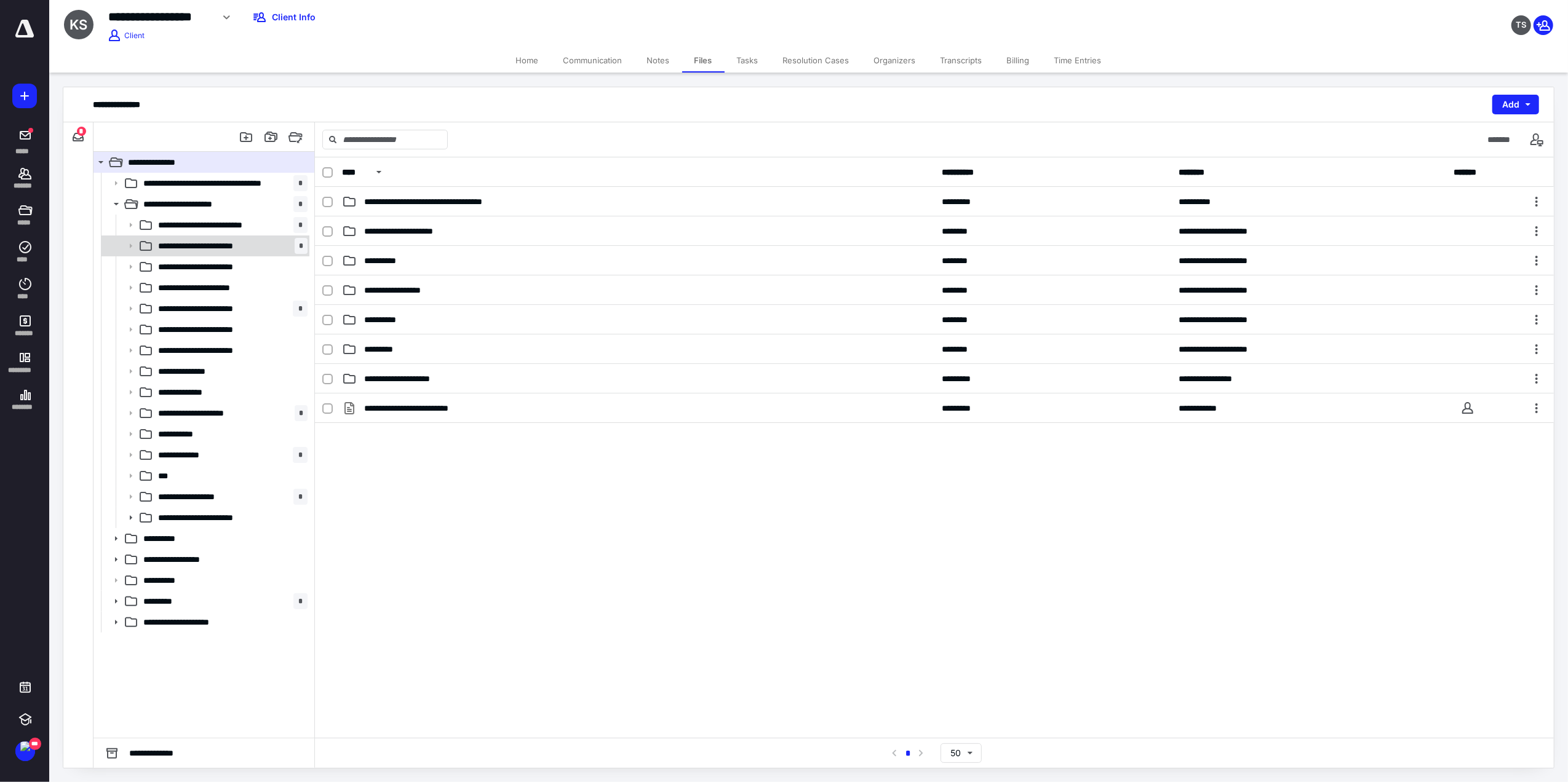 click on "**********" at bounding box center [212, 246] 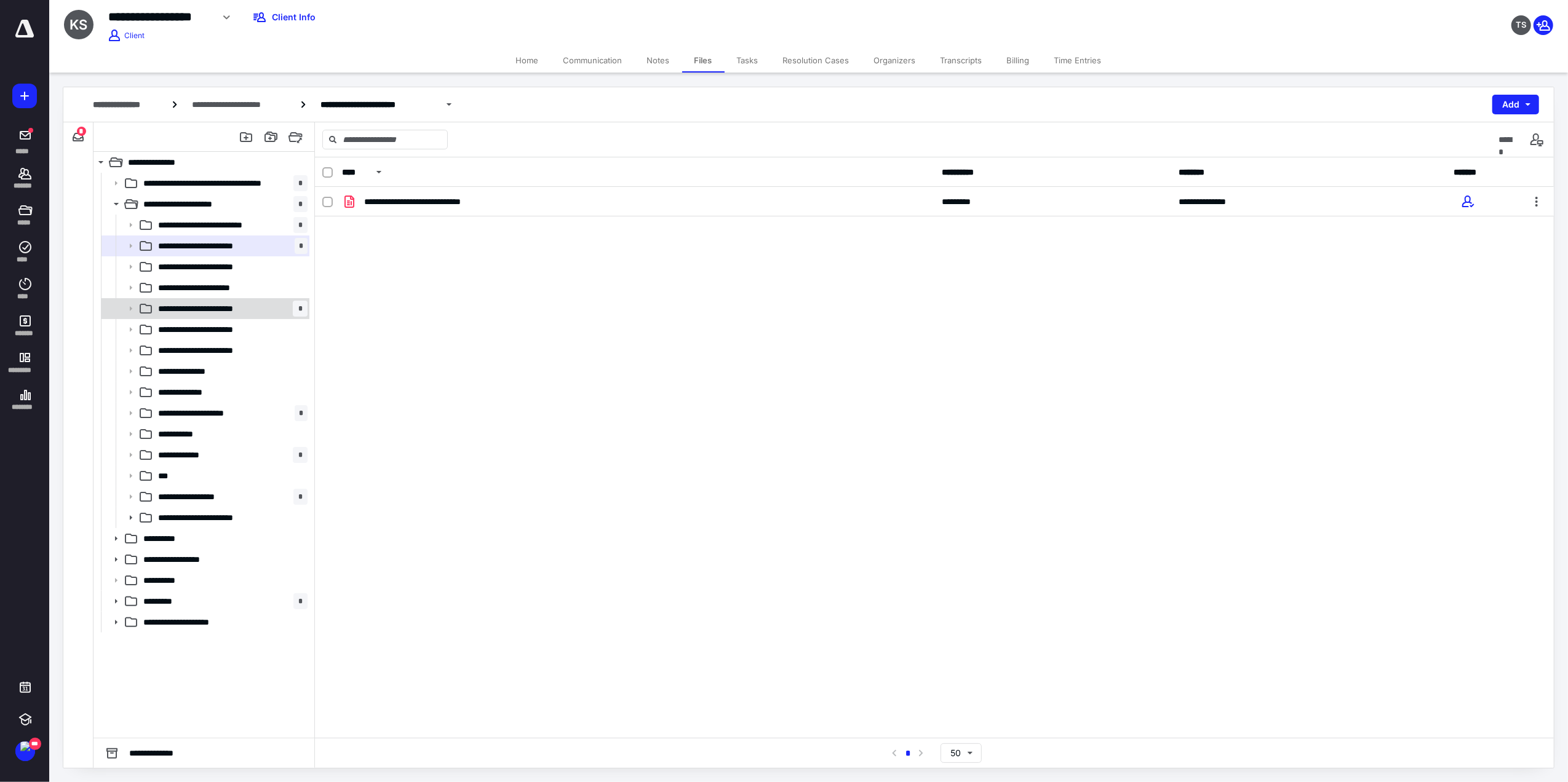 click on "**********" at bounding box center [212, 309] 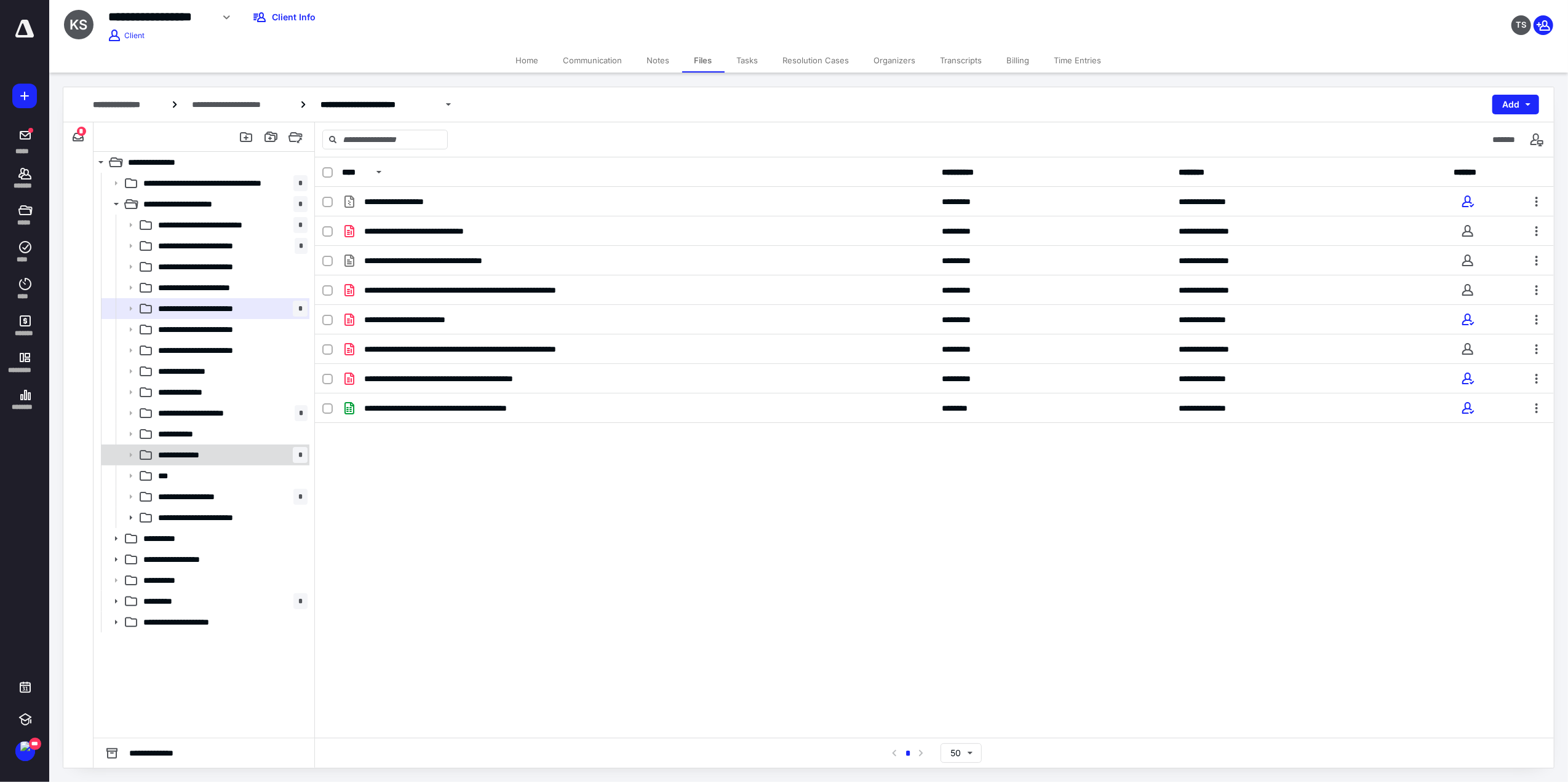 click on "**********" at bounding box center (230, 455) 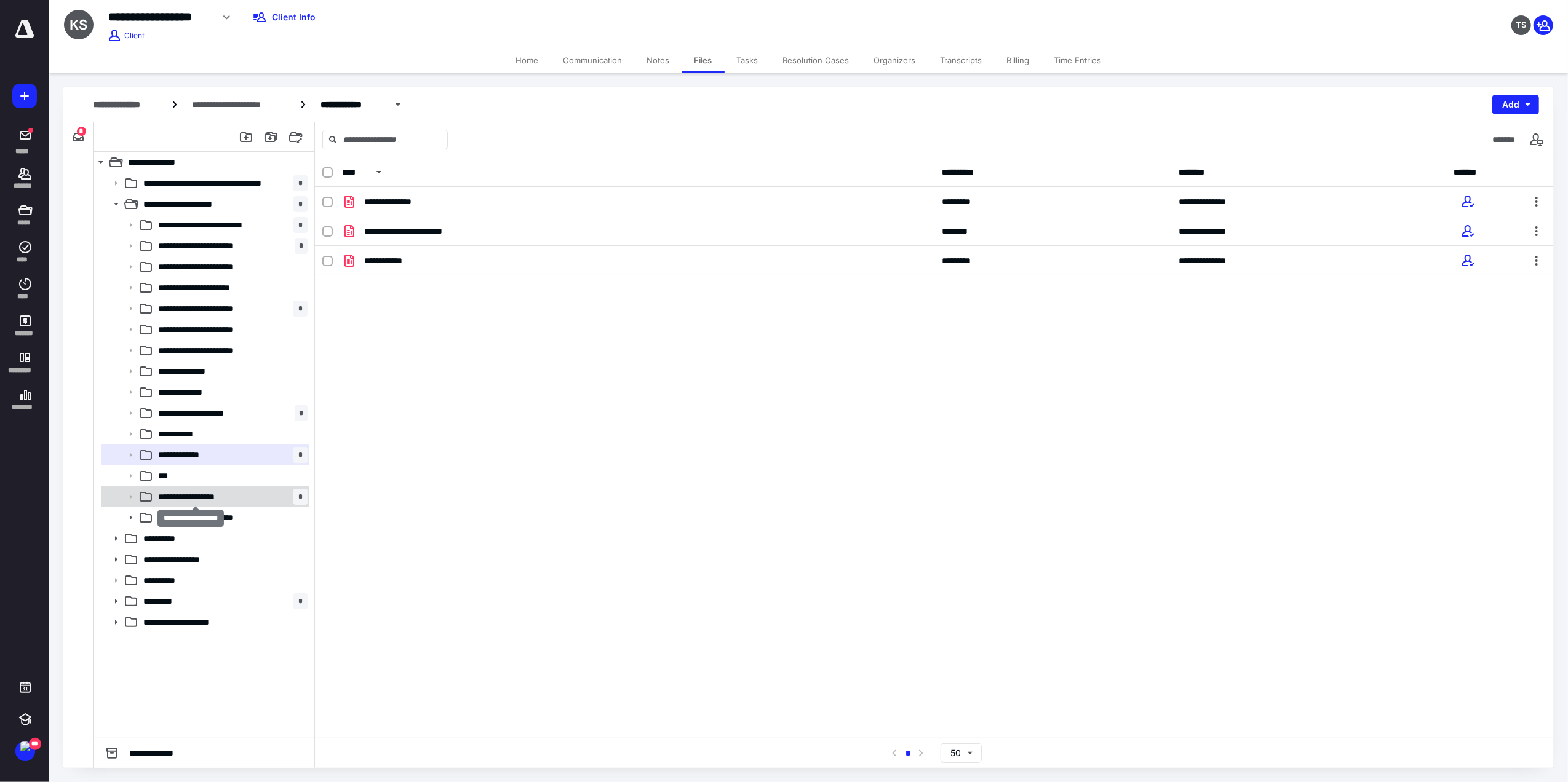 click on "**********" at bounding box center [194, 497] 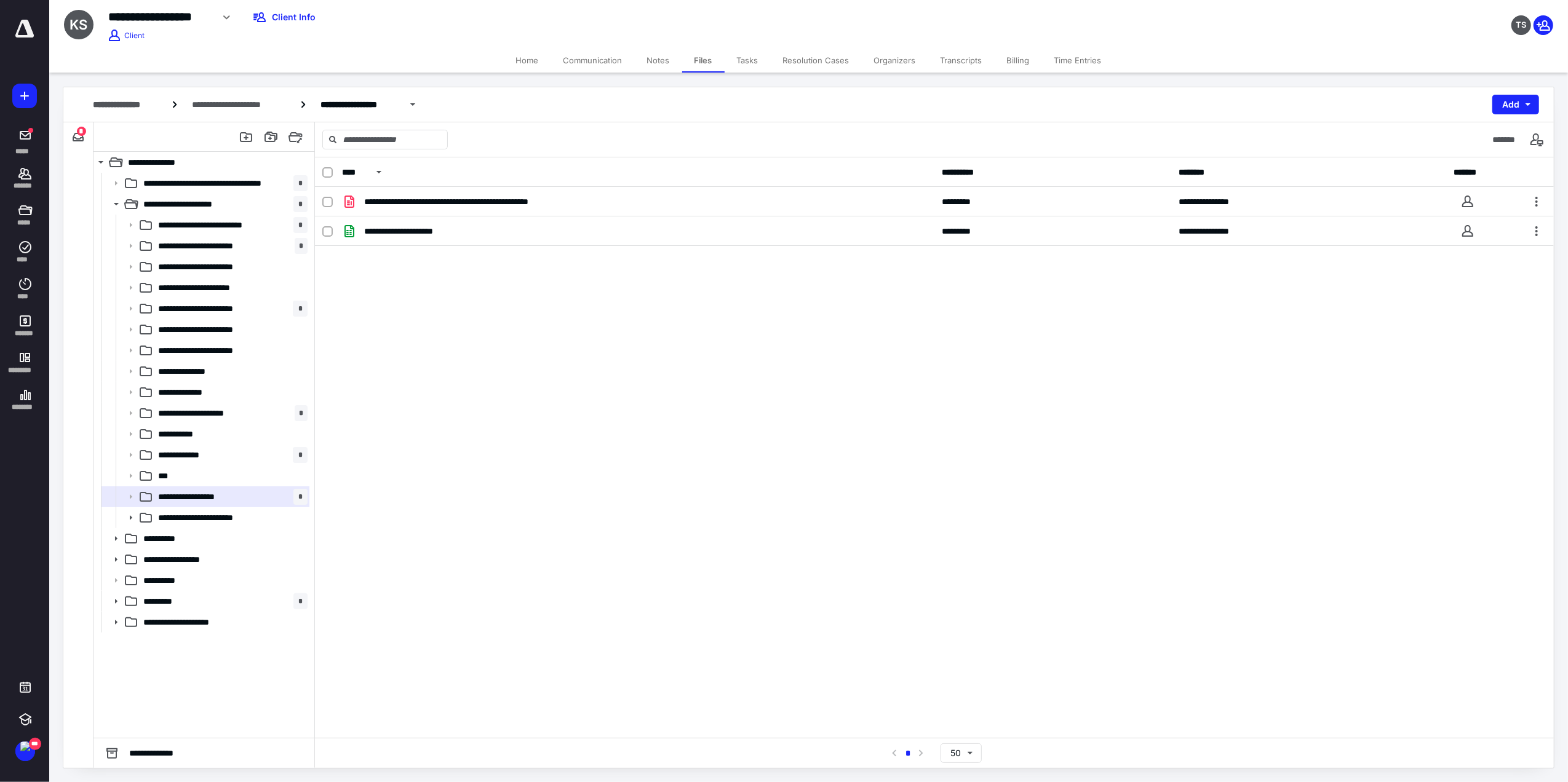 click on "Home" at bounding box center (527, 60) 